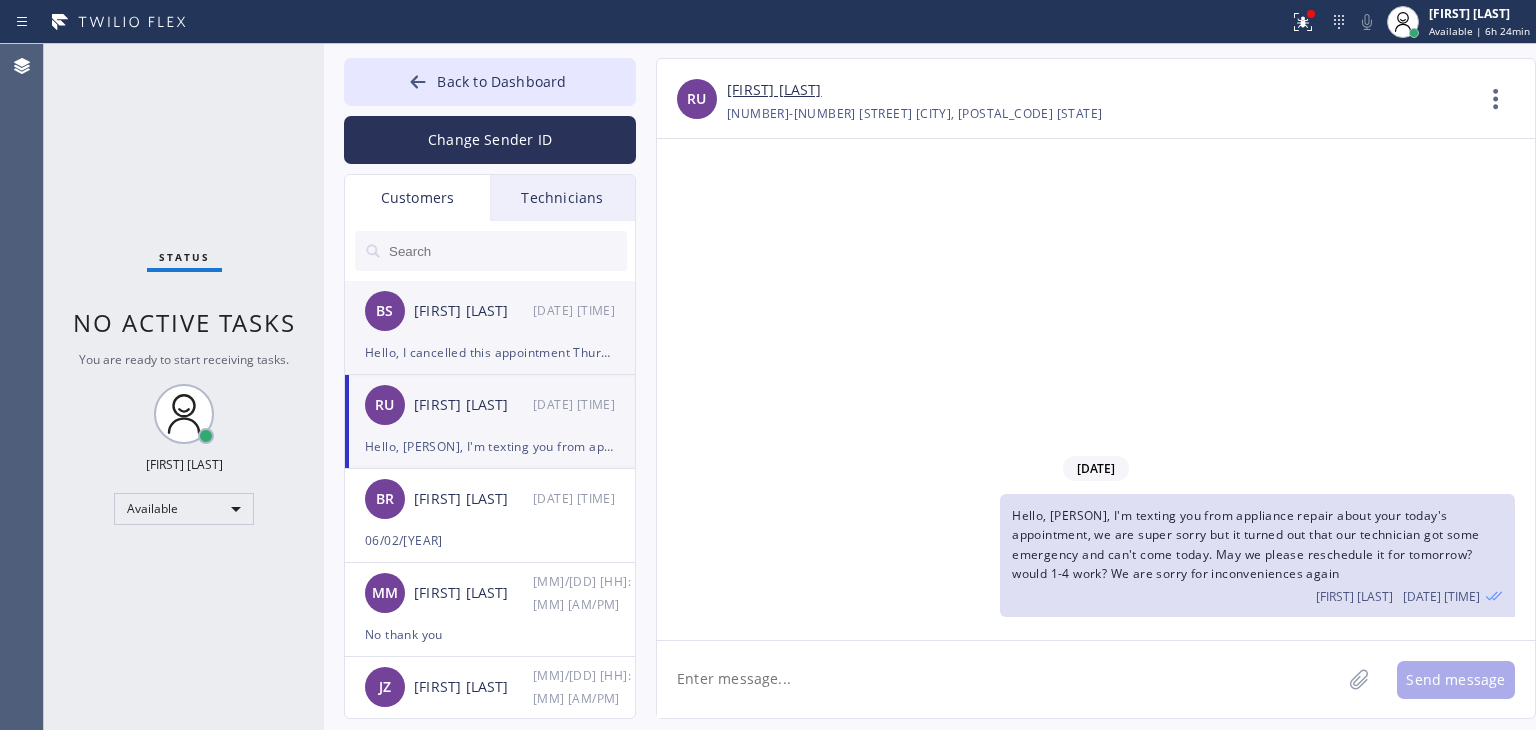 scroll, scrollTop: 0, scrollLeft: 0, axis: both 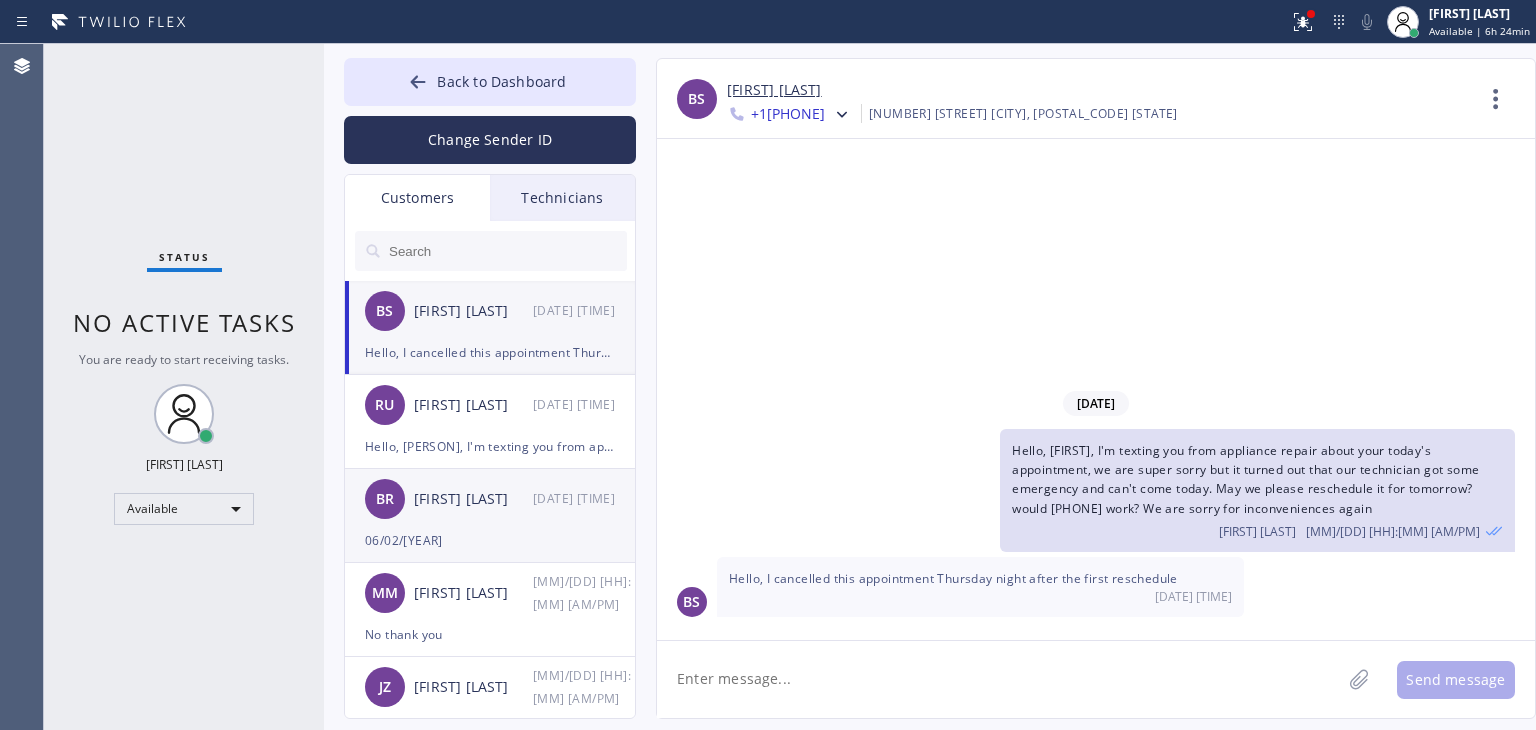 click on "06/02/[YEAR]" at bounding box center [490, 540] 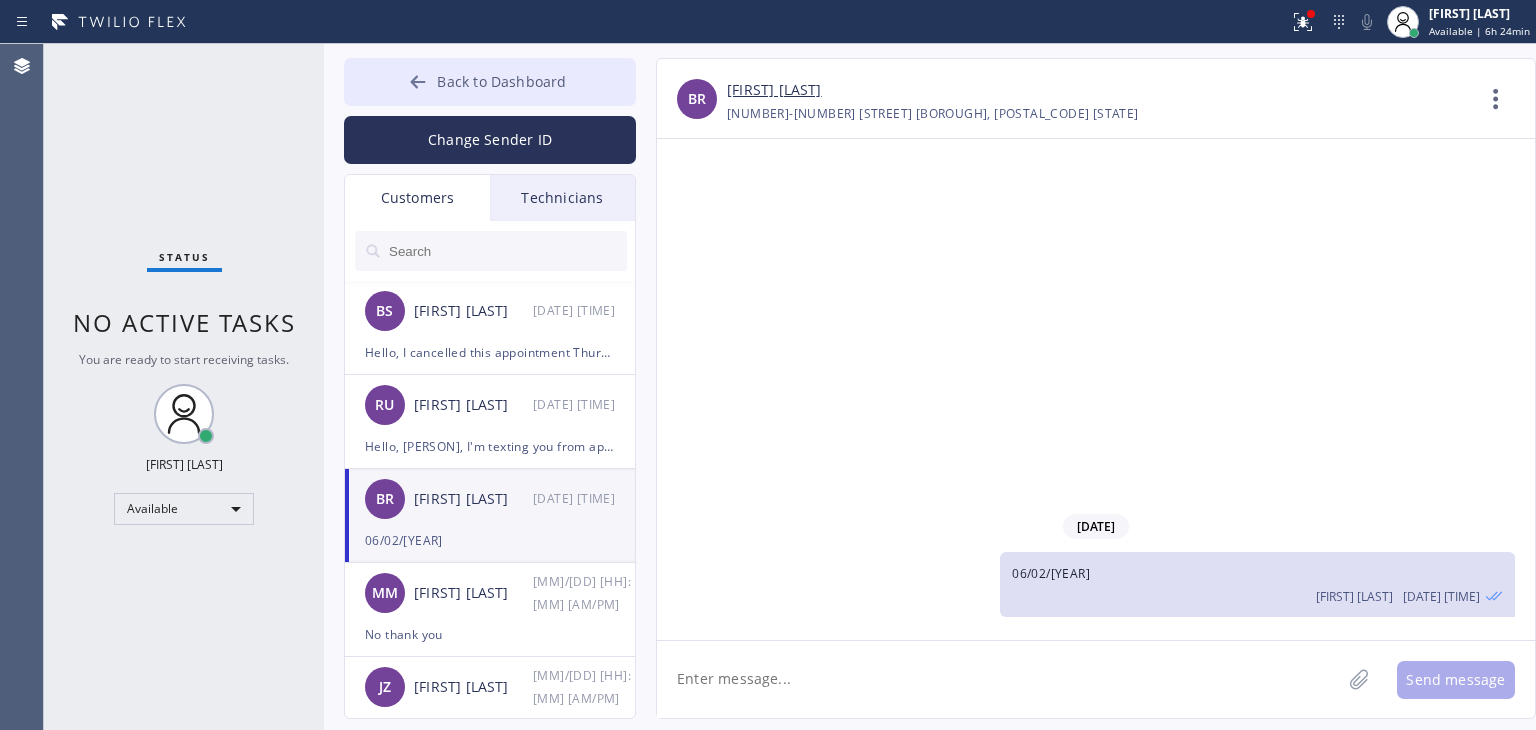 click on "Back to Dashboard" at bounding box center (501, 81) 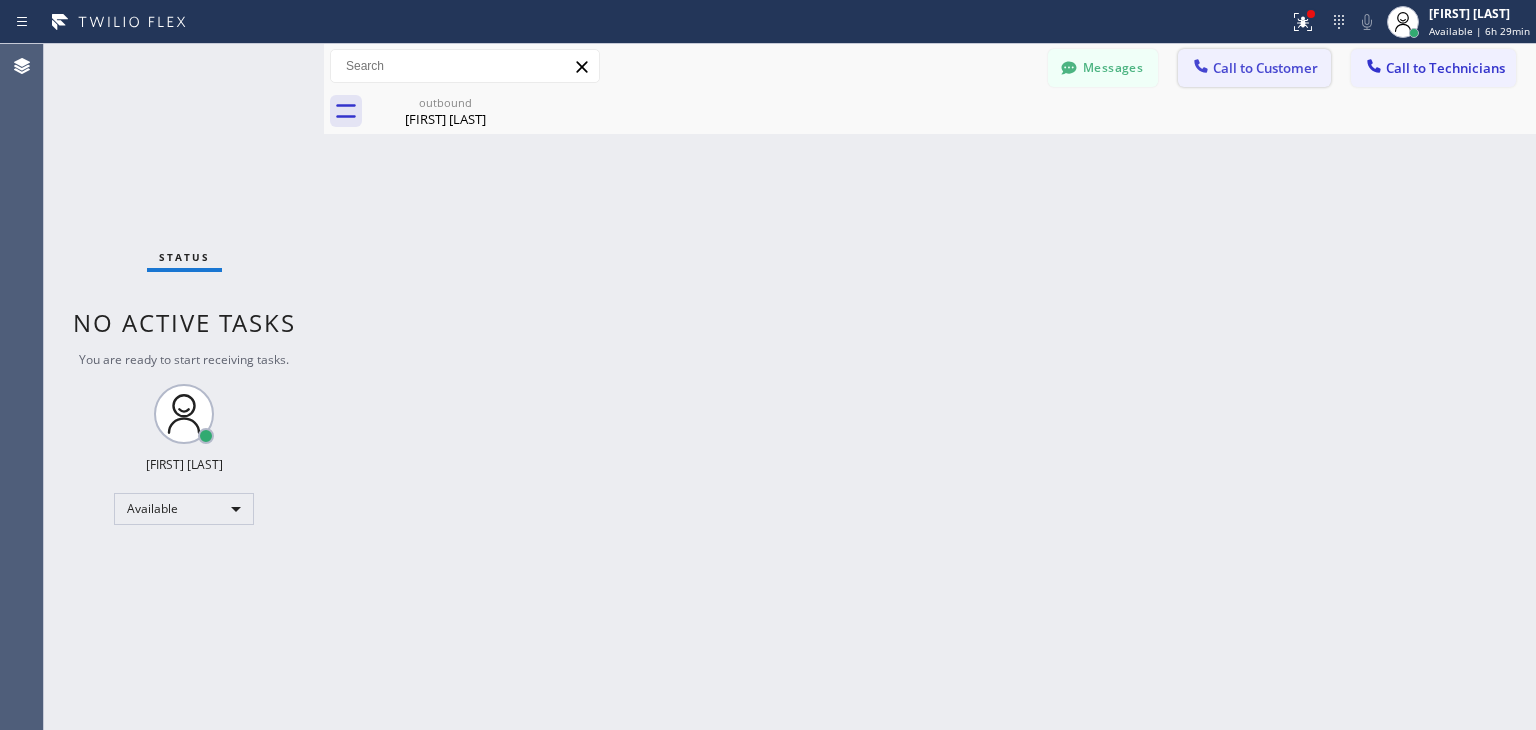 click on "Call to Customer" at bounding box center [1265, 68] 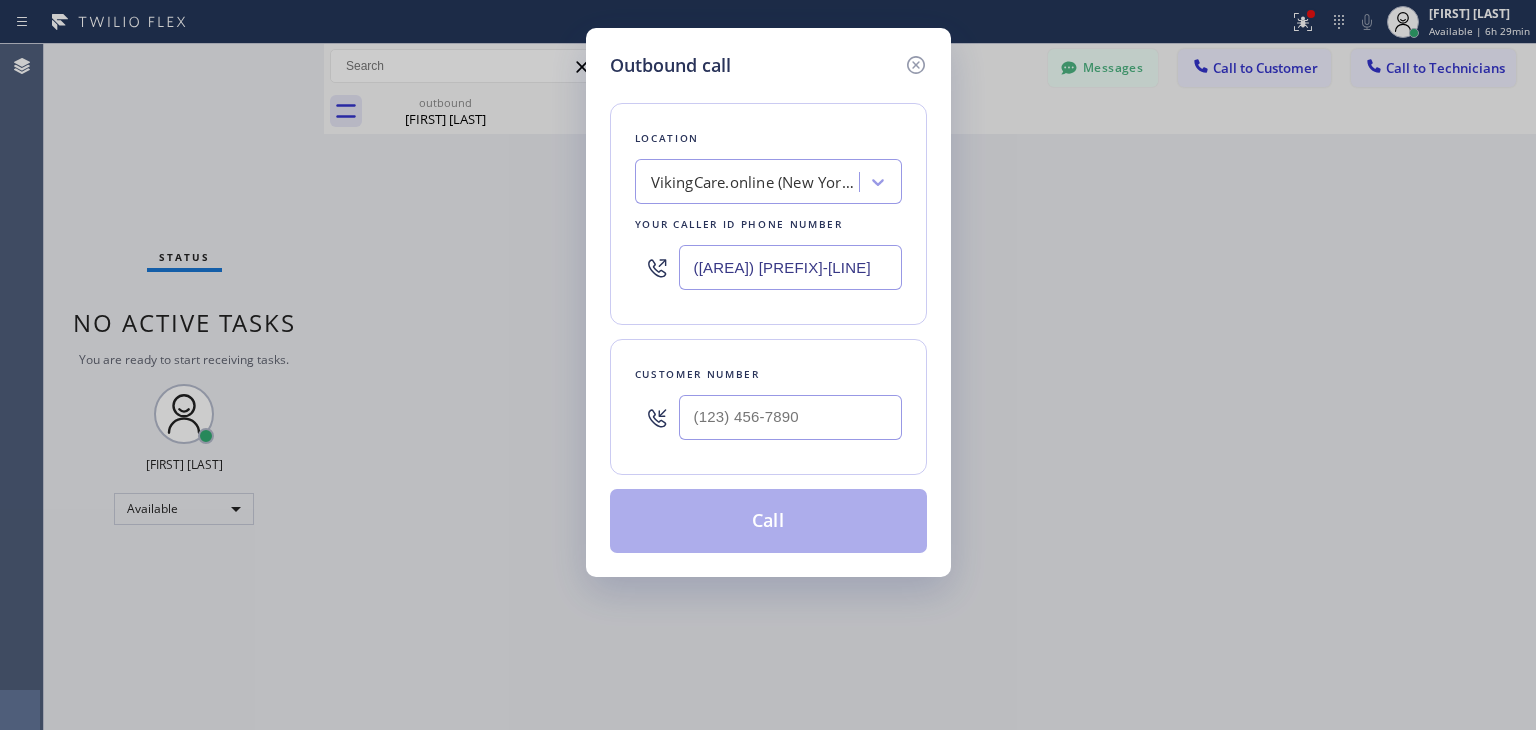 drag, startPoint x: 748, startPoint y: 447, endPoint x: 769, endPoint y: 437, distance: 23.259407 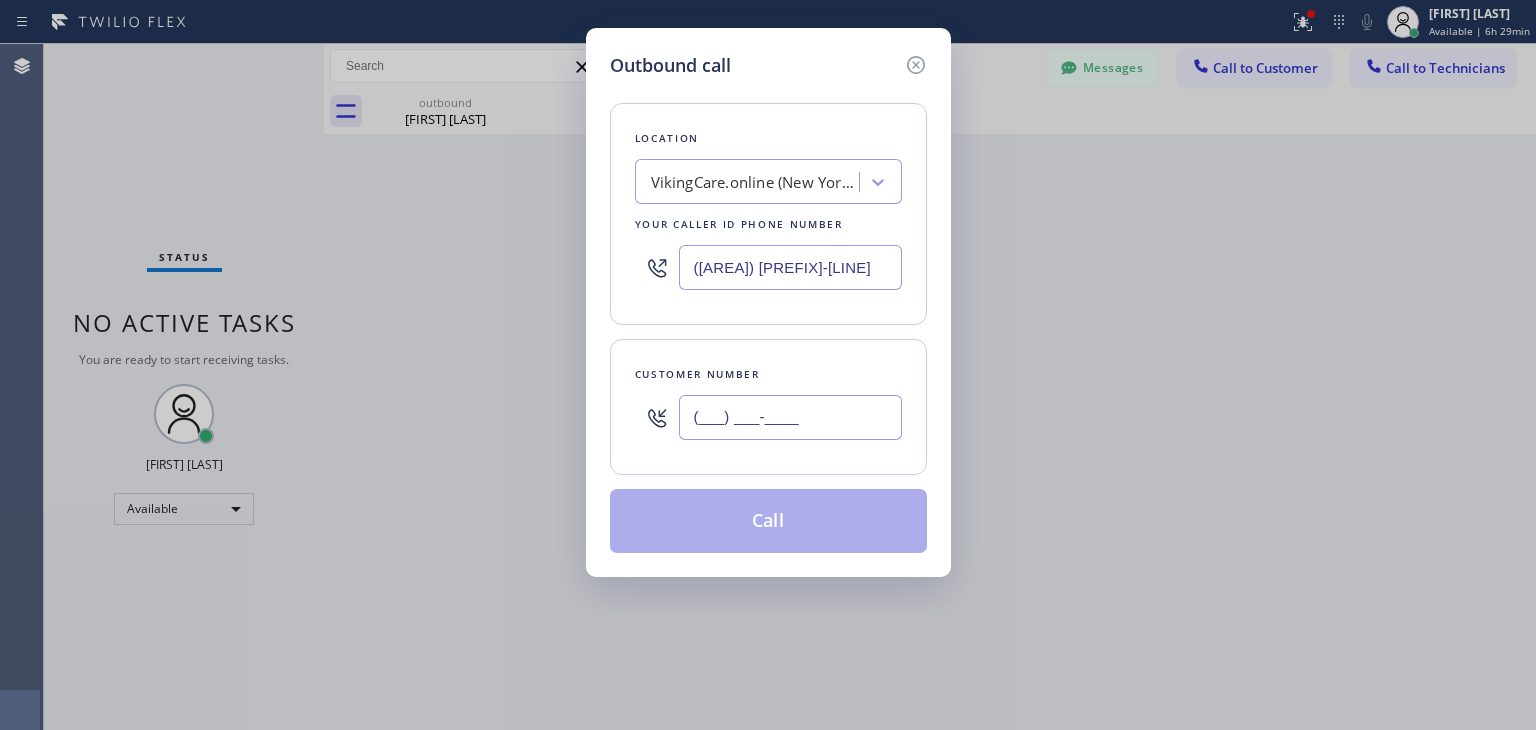 paste on "([PHONE])" 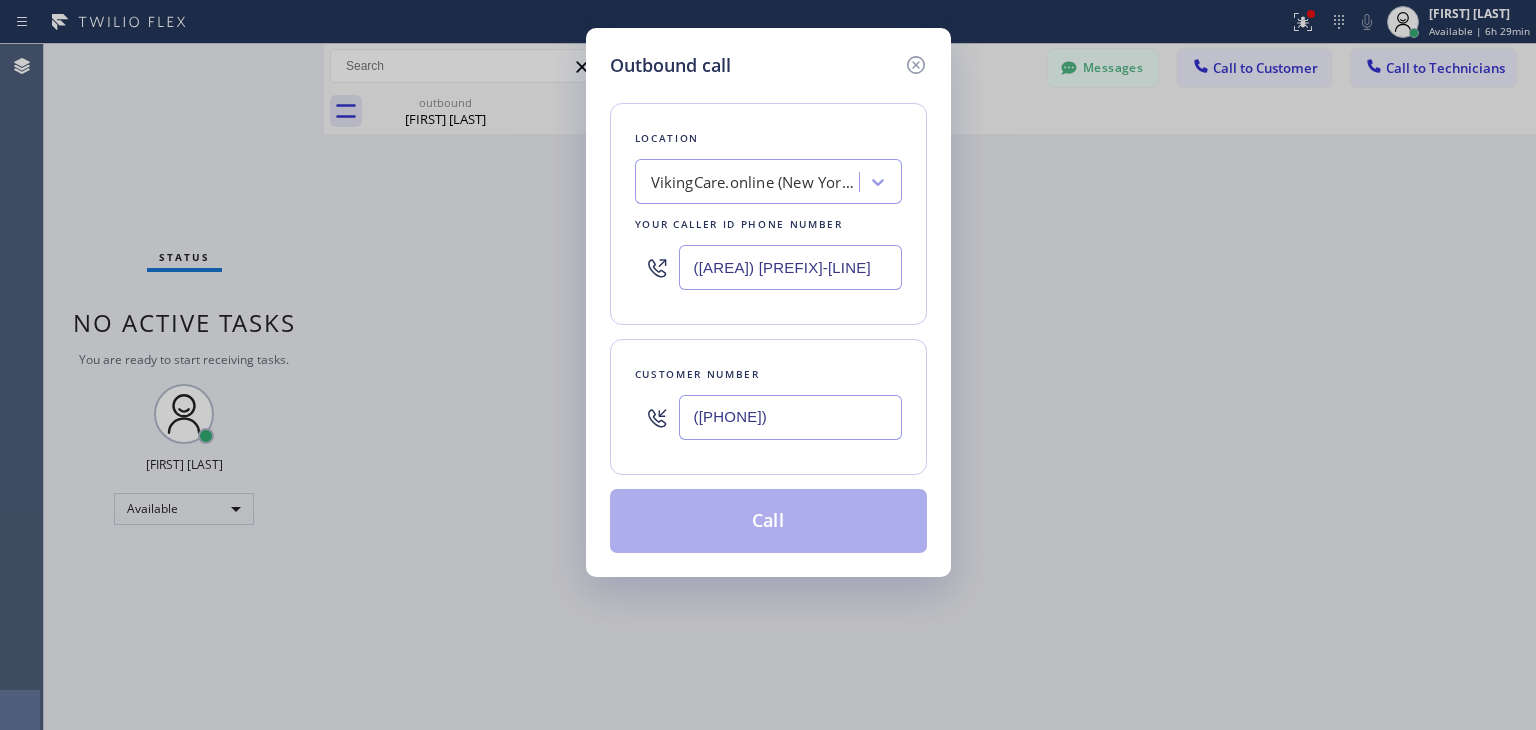 click on "([PHONE])" at bounding box center [790, 417] 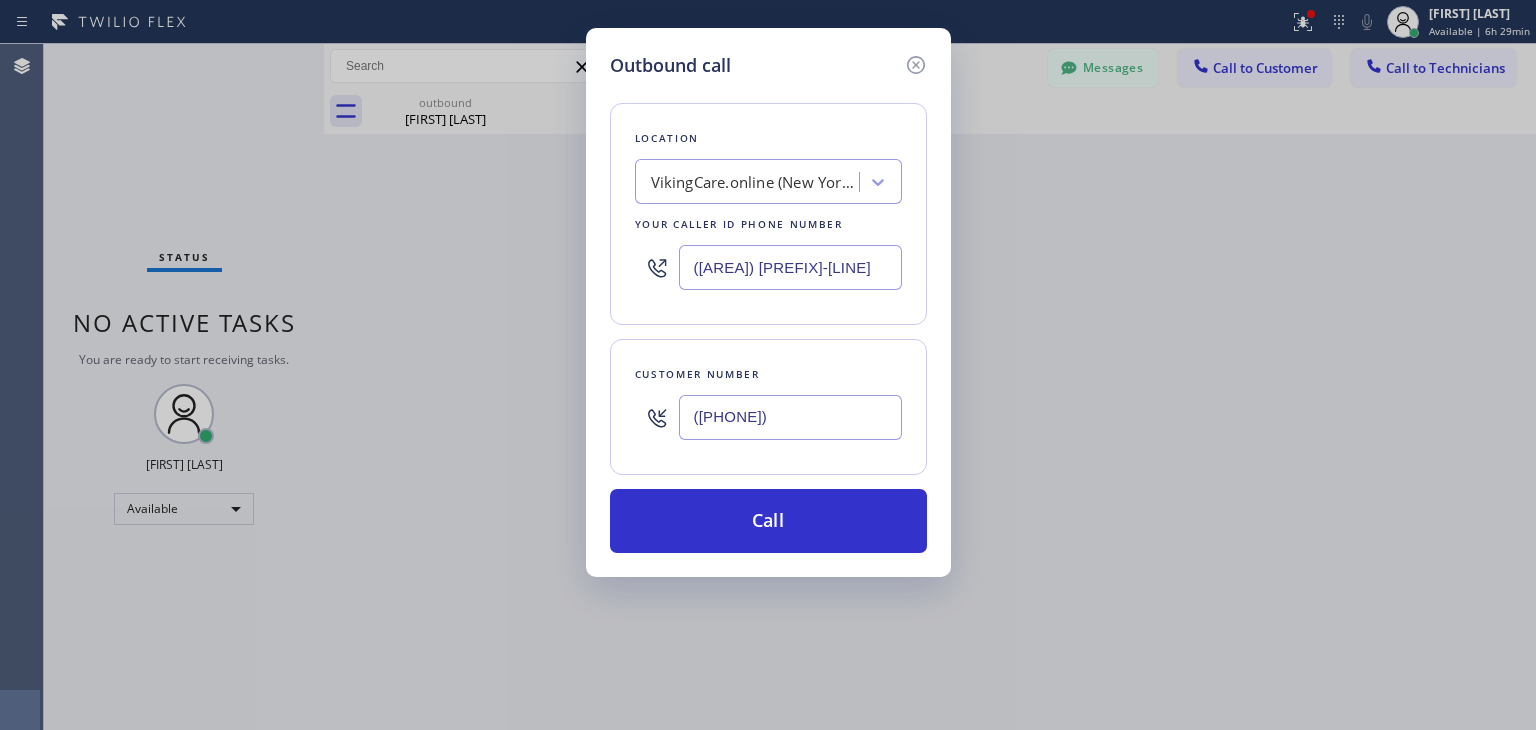type on "([PHONE])" 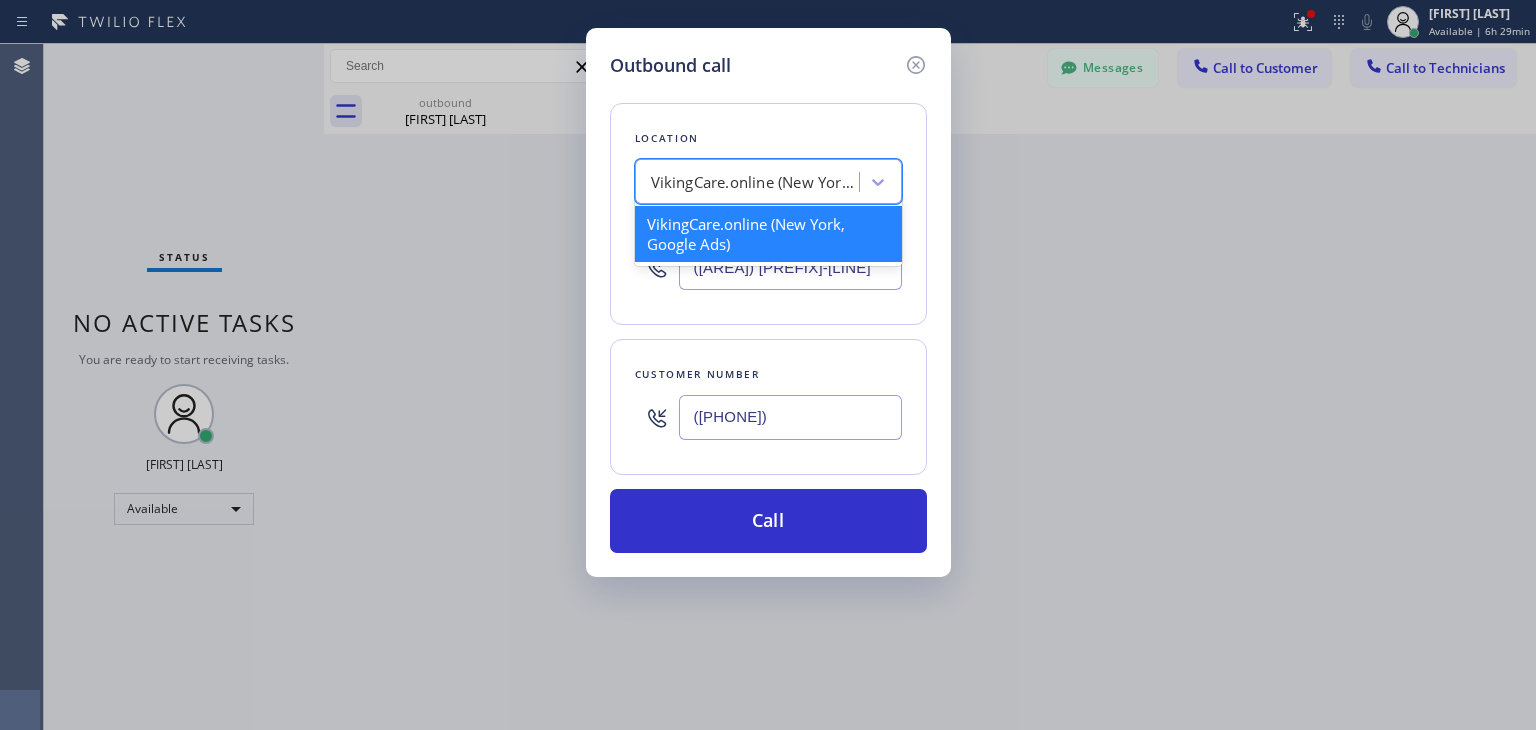 click on "VikingCare.online (New York, Google Ads)" at bounding box center [756, 182] 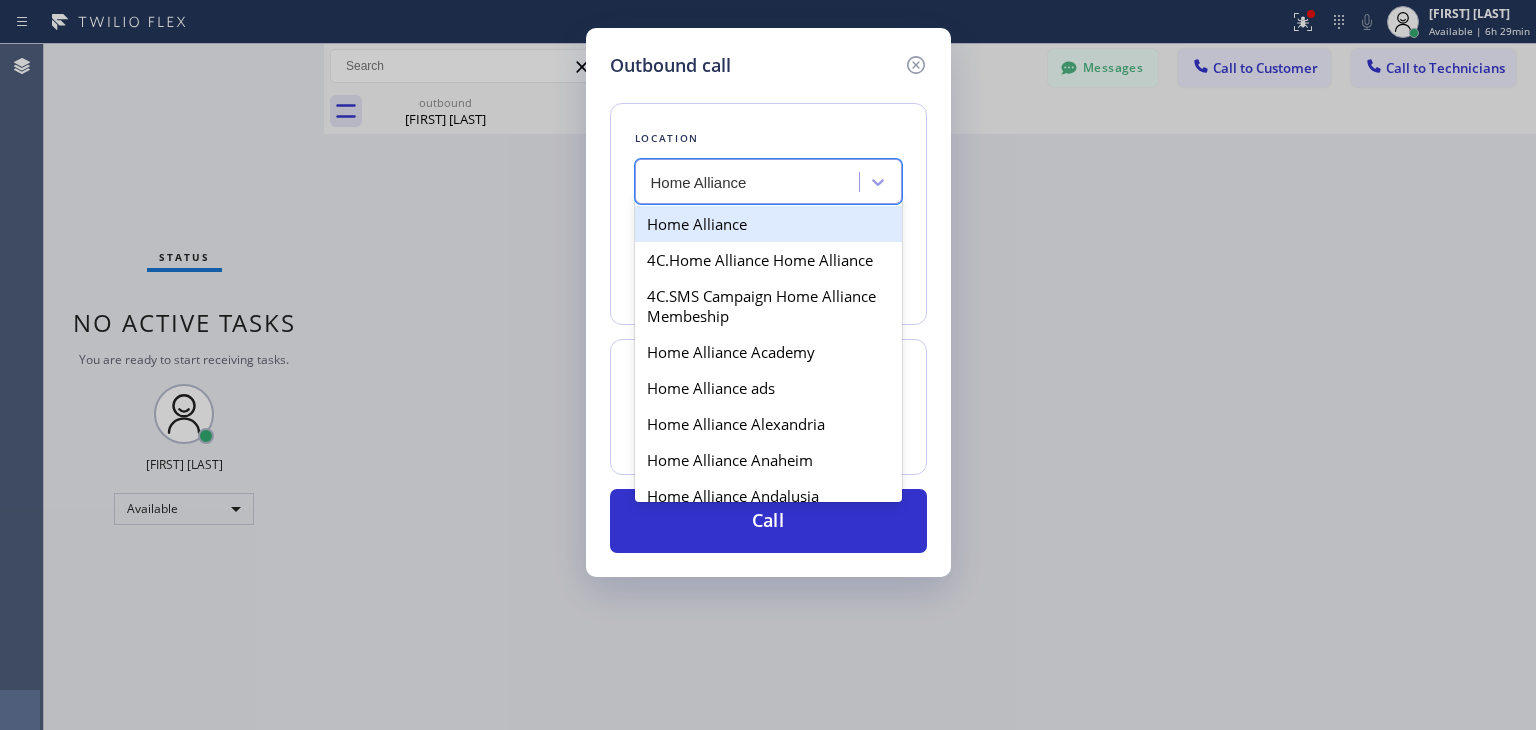 click on "Home Alliance" at bounding box center (768, 224) 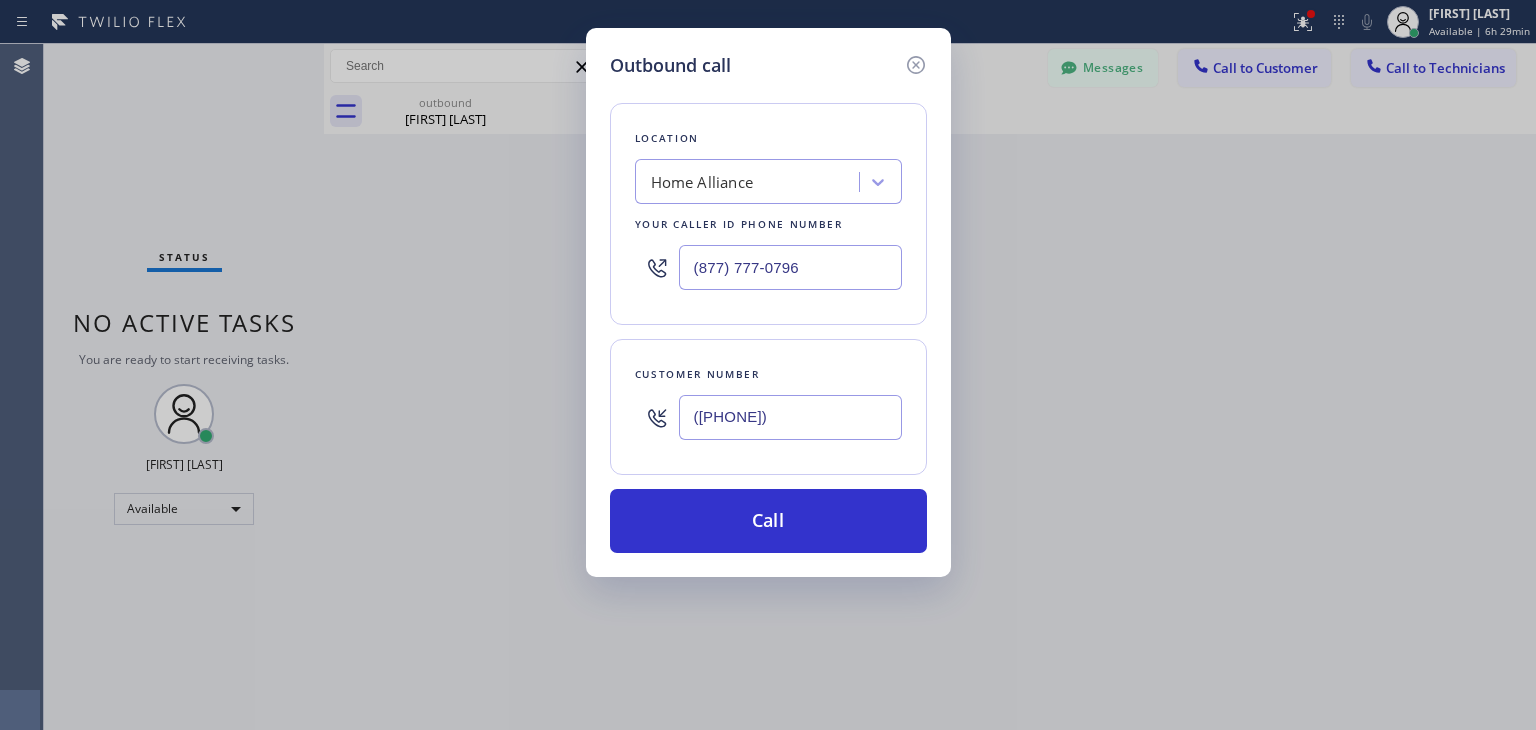 click on "Your caller id phone number" at bounding box center (768, 224) 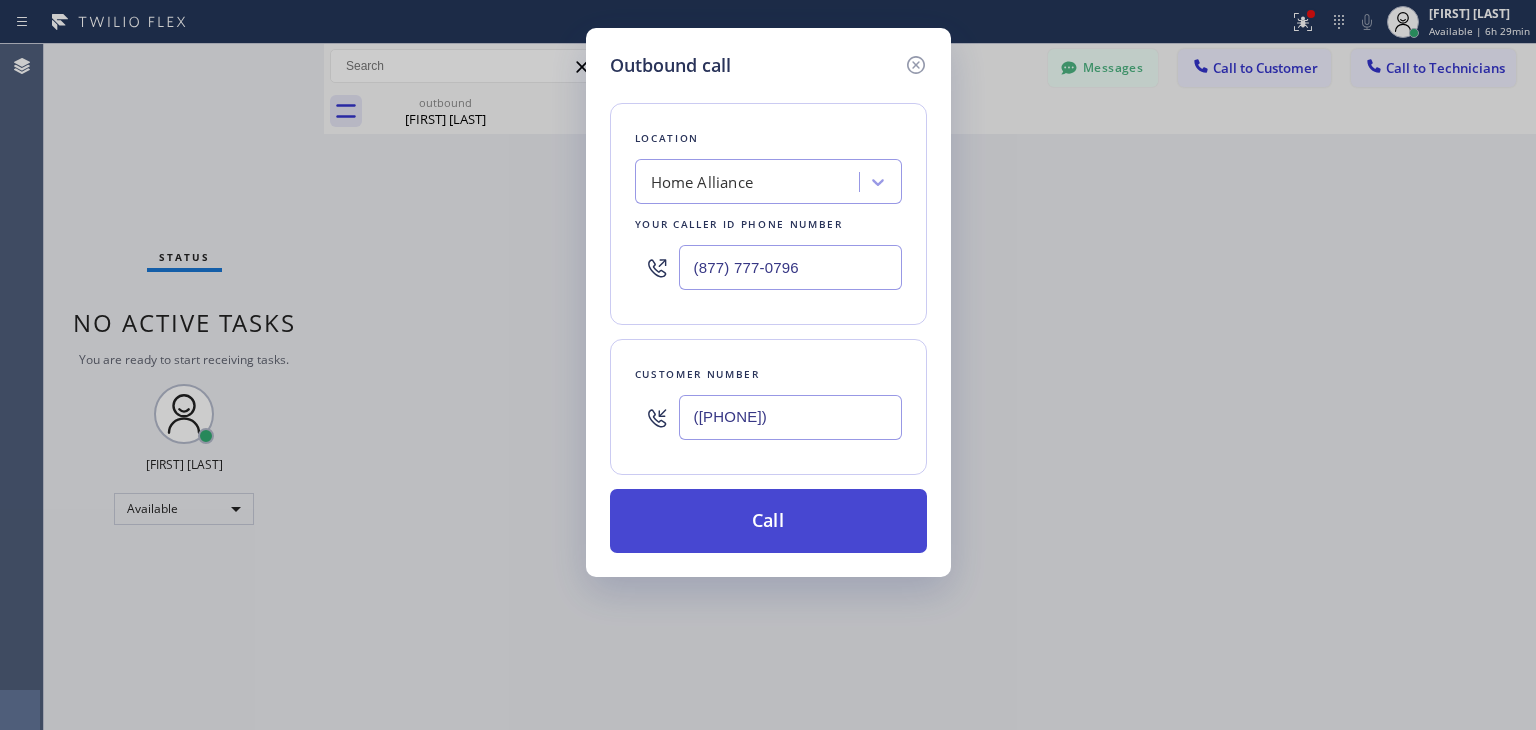 click on "Call" at bounding box center [768, 521] 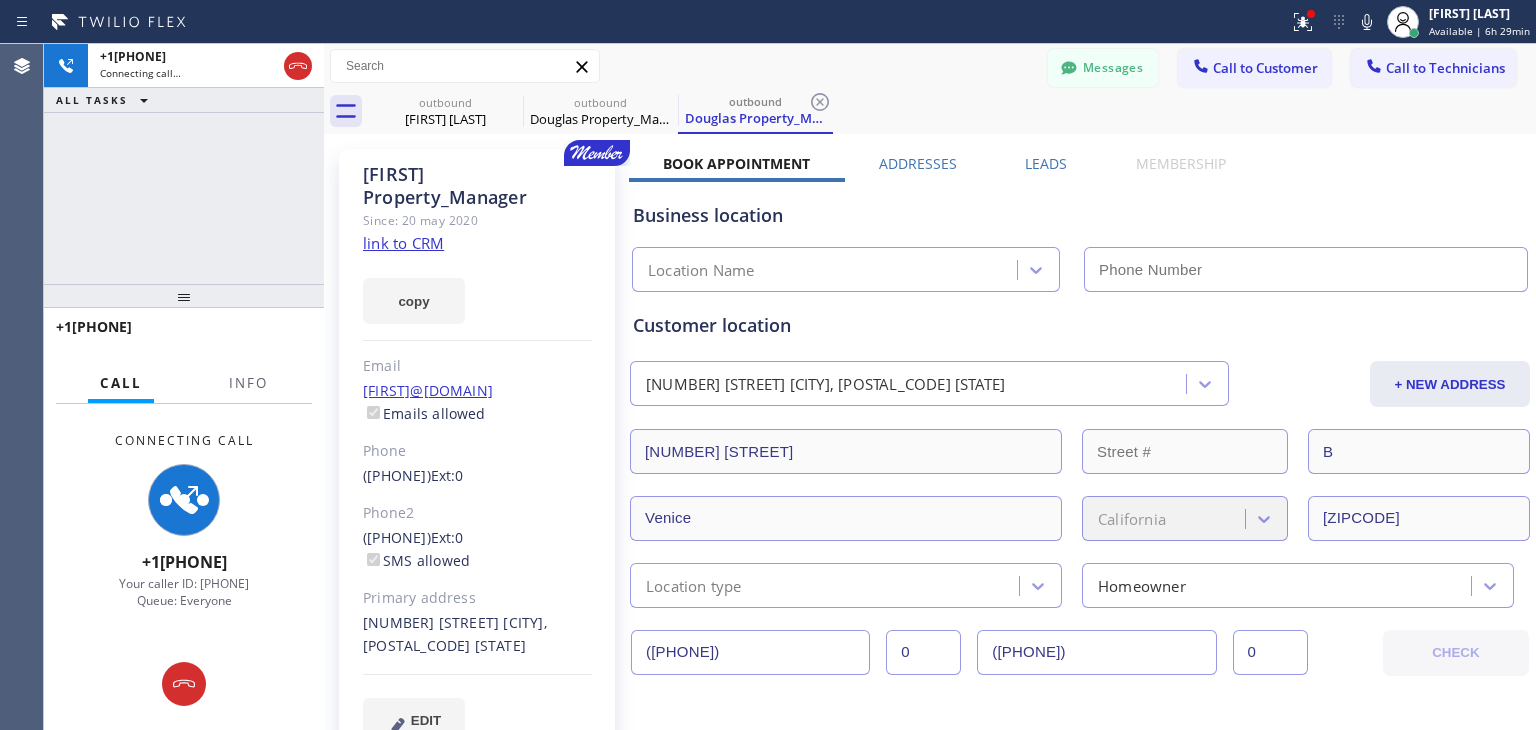 type on "(877) 777-0796" 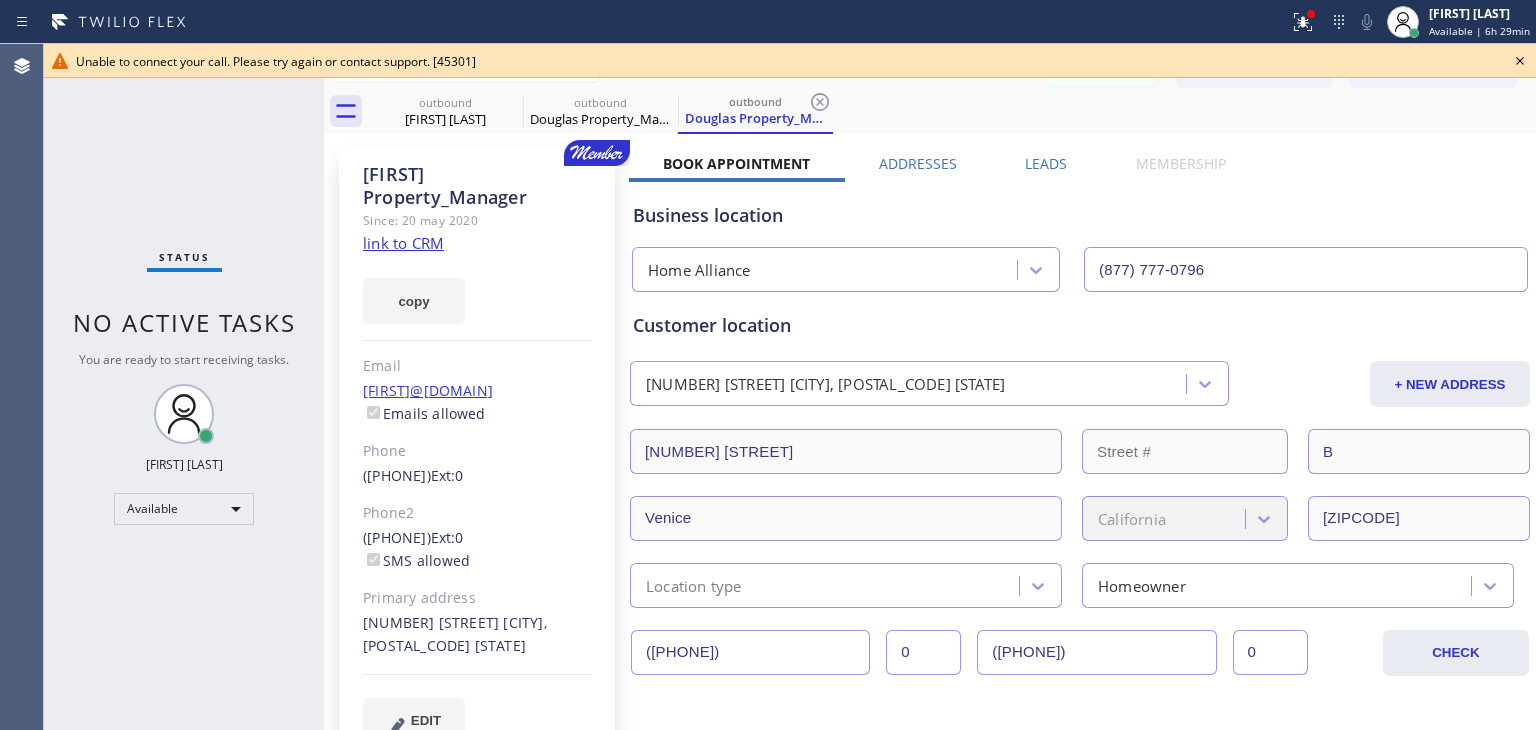 click 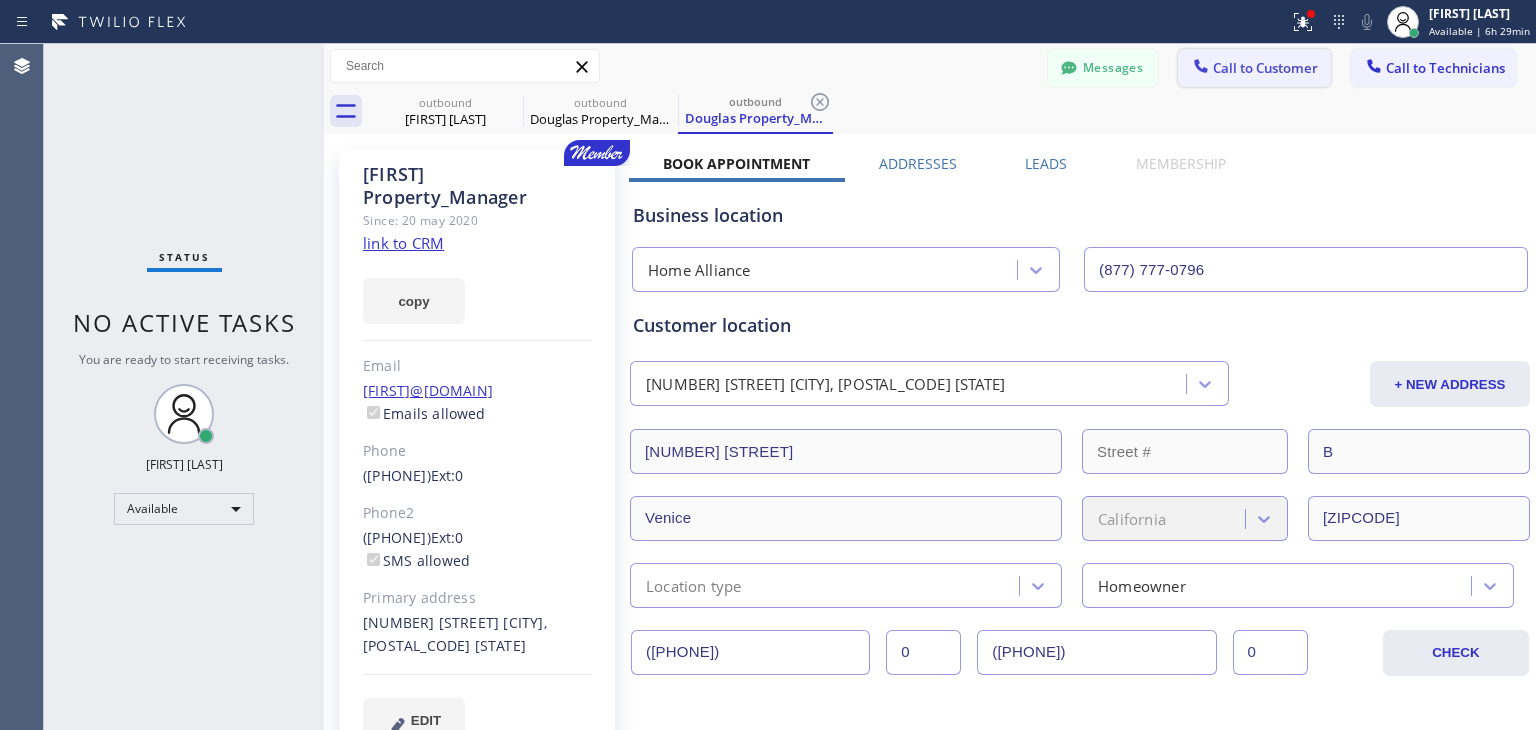 click on "Call to Customer" at bounding box center (1265, 68) 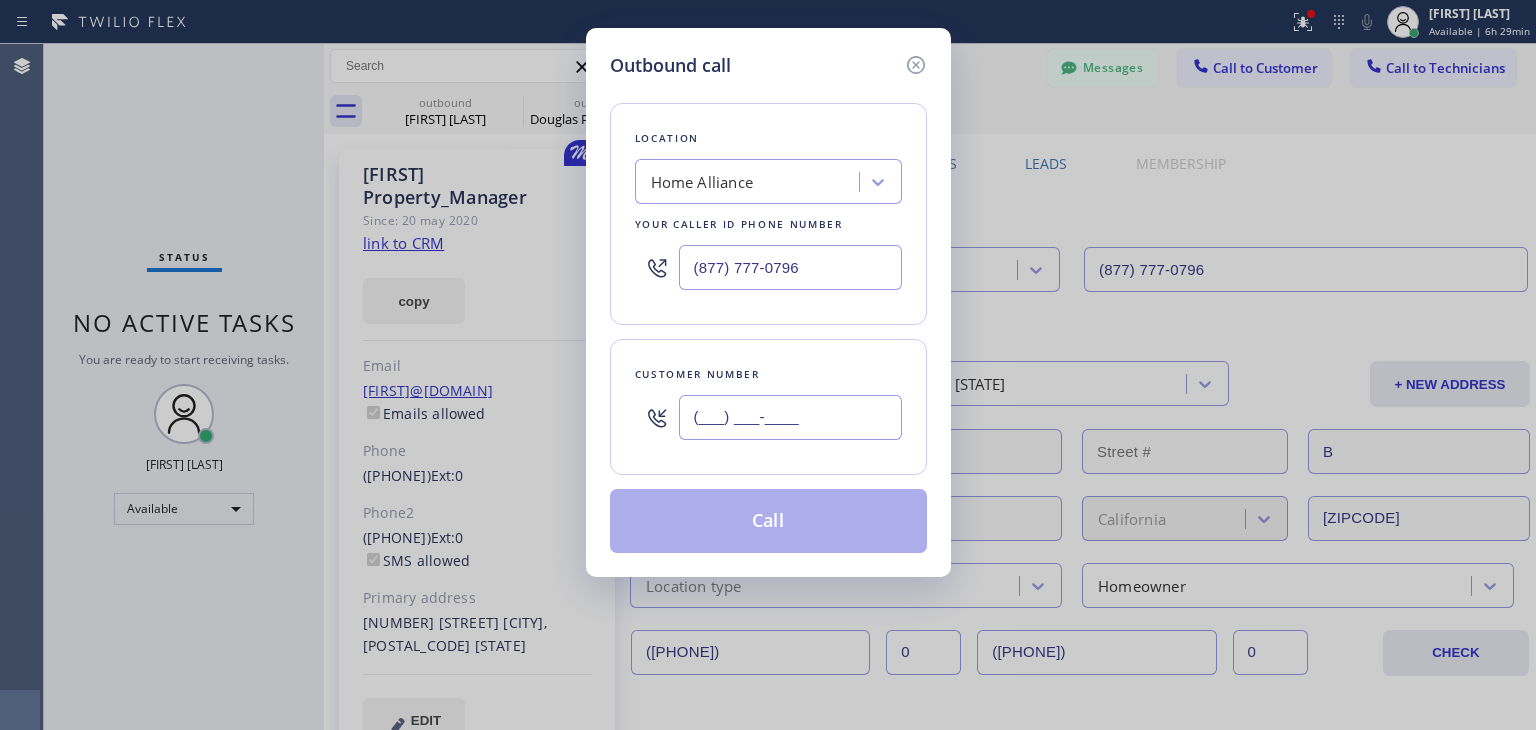 paste on "([PHONE])" 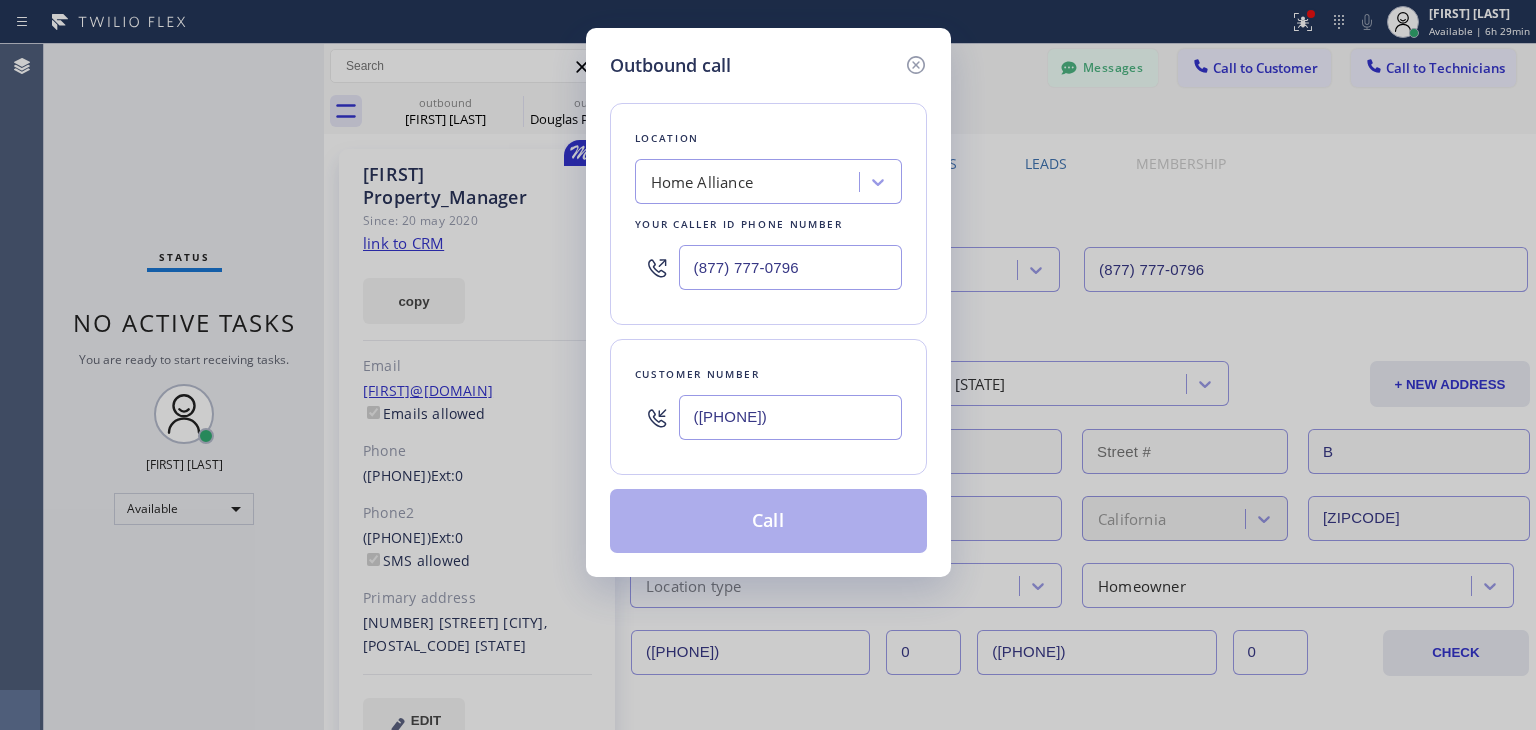 click on "([PHONE])" at bounding box center [790, 417] 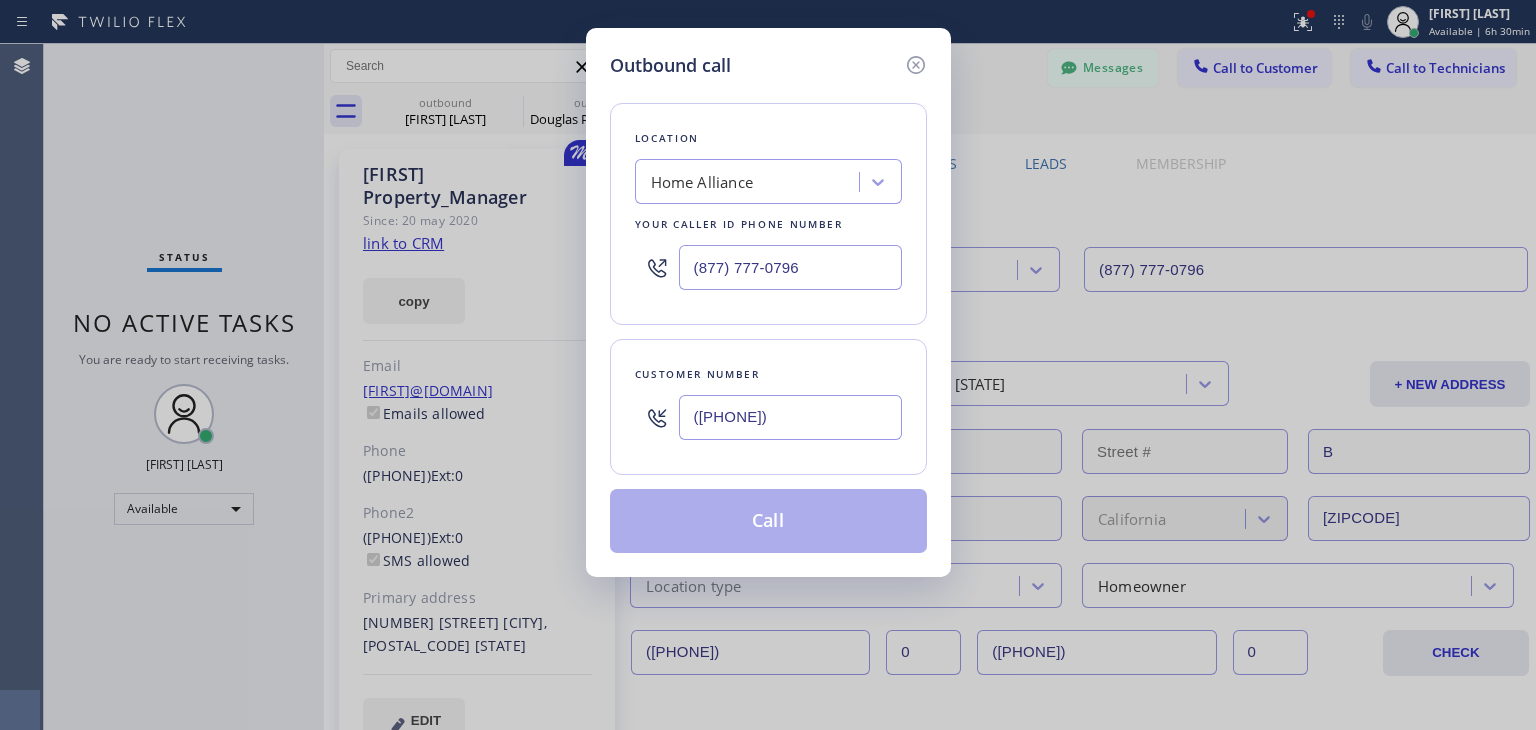 type on "([PHONE])" 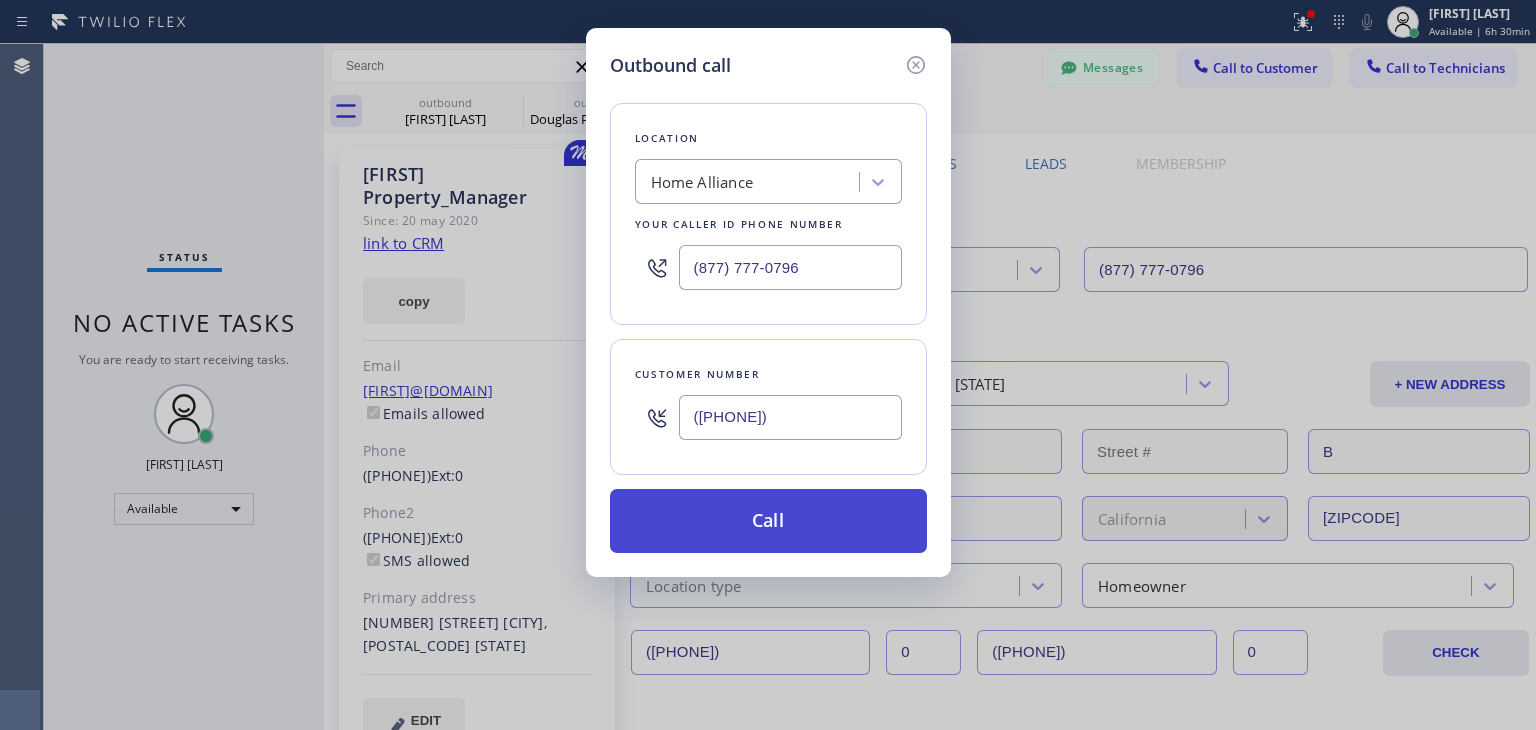 click on "Call" at bounding box center [768, 521] 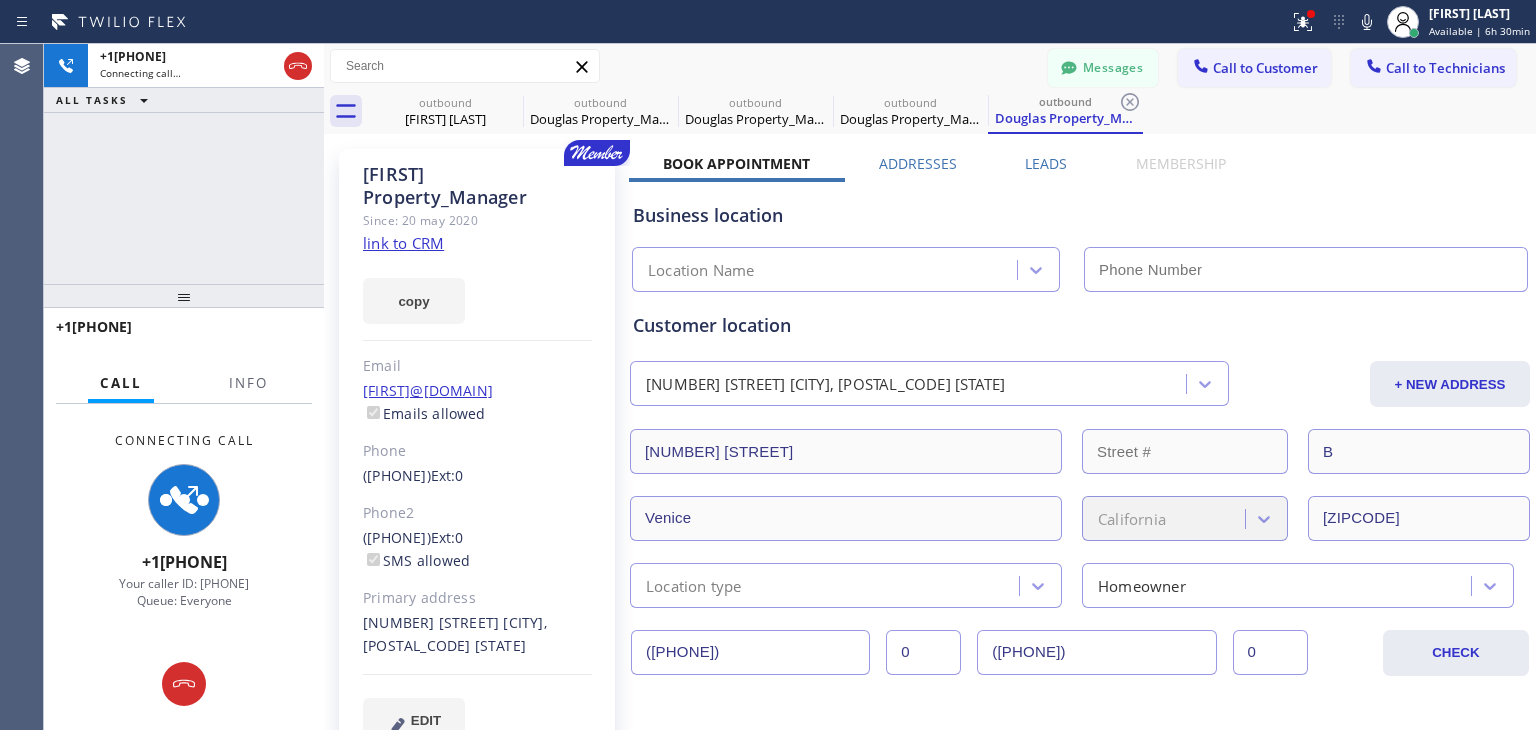 type on "(877) 777-0796" 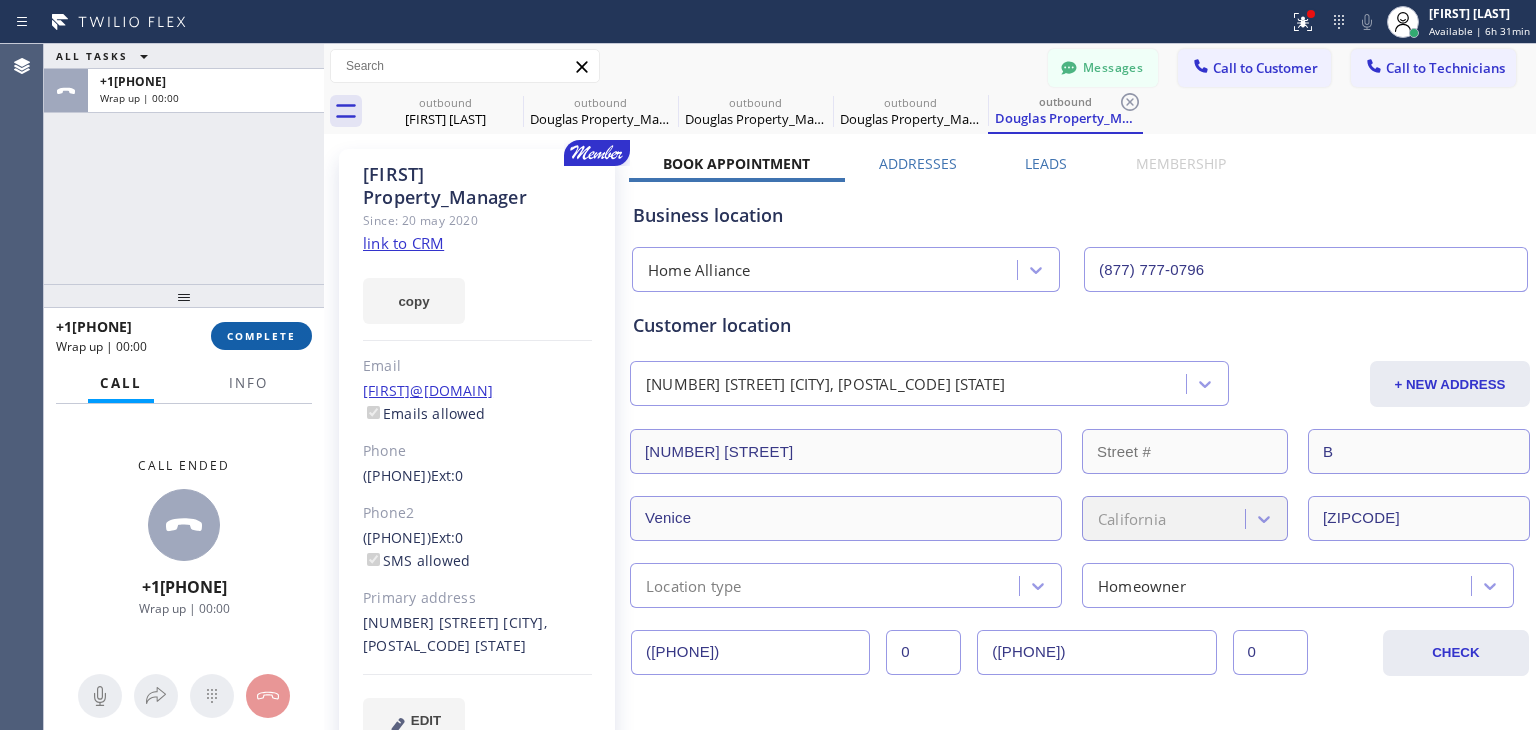 click on "COMPLETE" at bounding box center [261, 336] 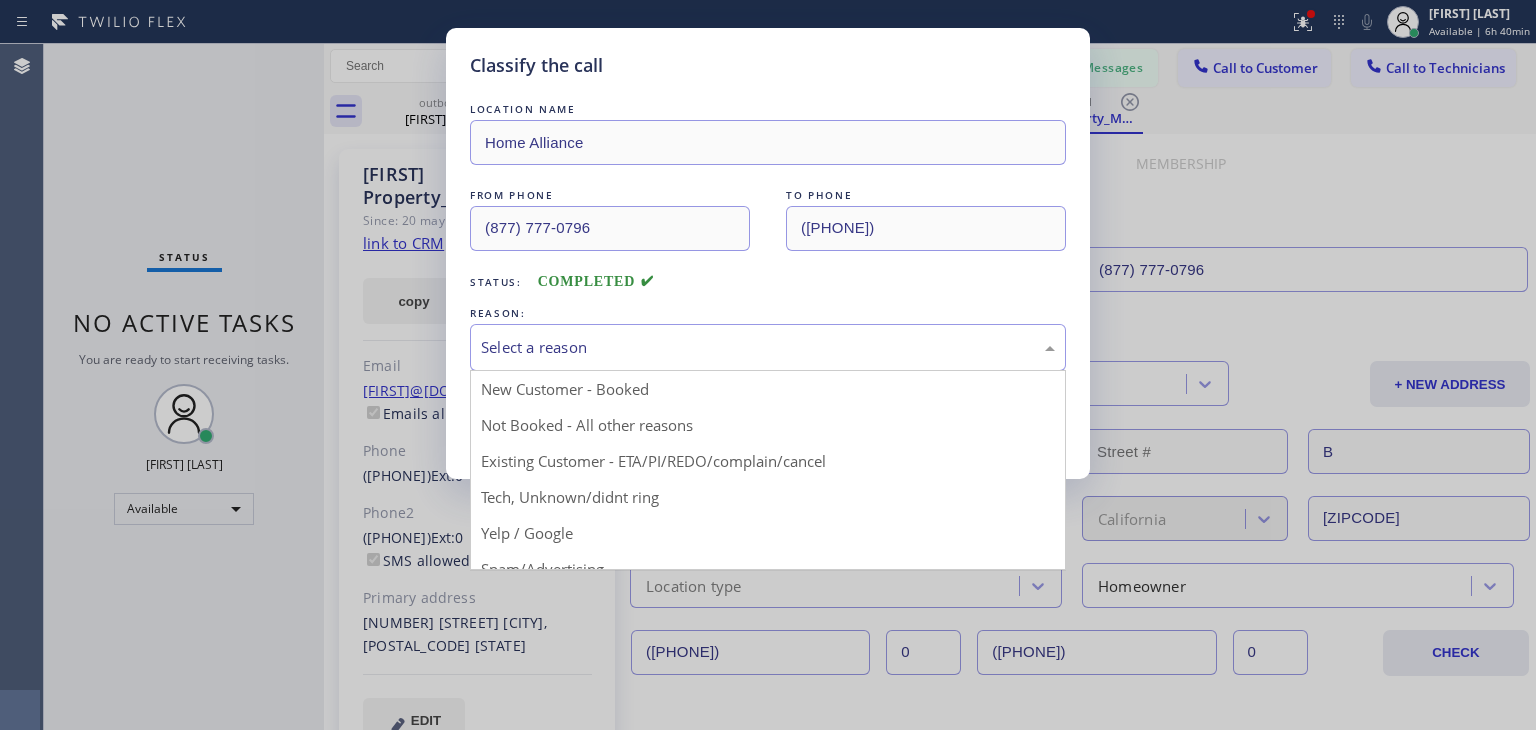 click on "Select a reason" at bounding box center [768, 347] 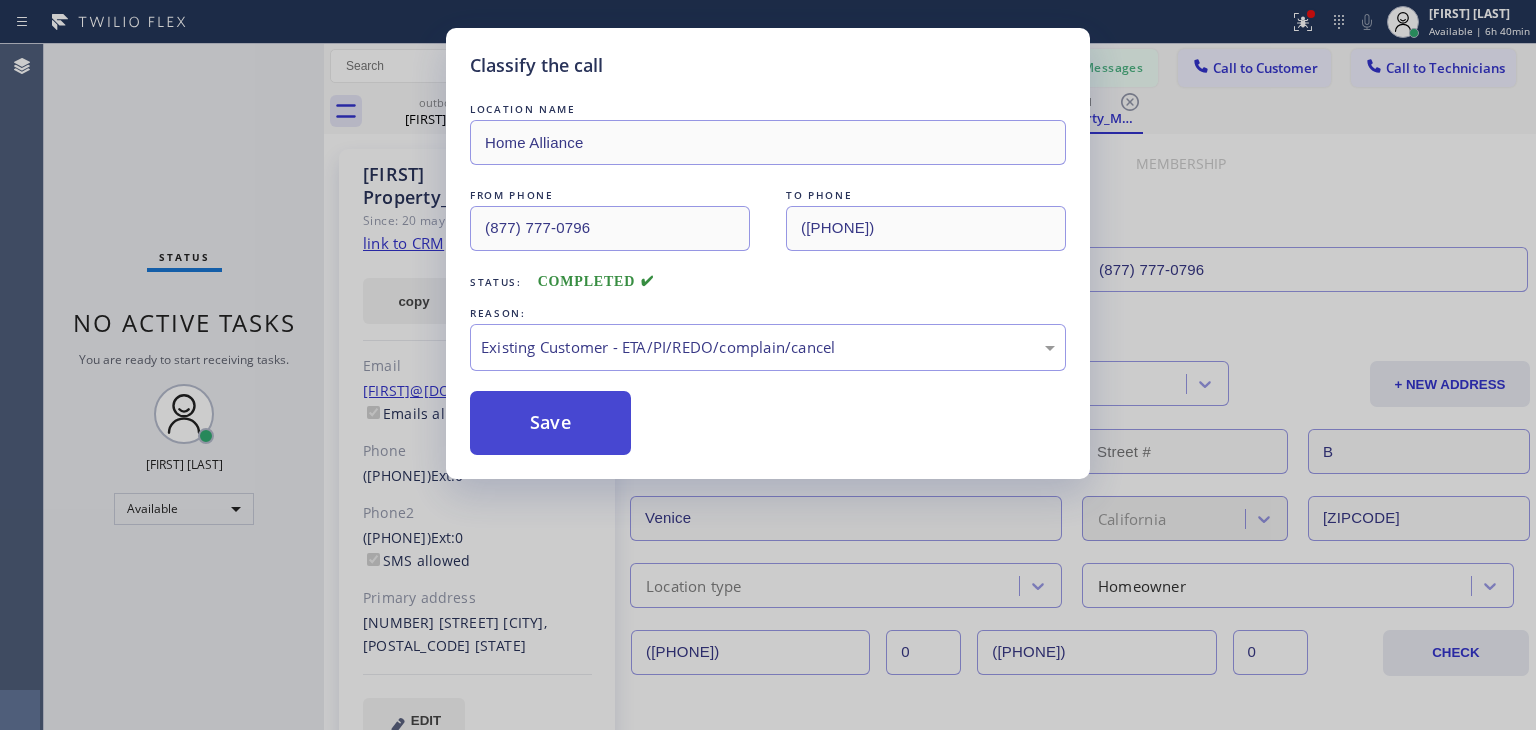 click on "Save" at bounding box center [550, 423] 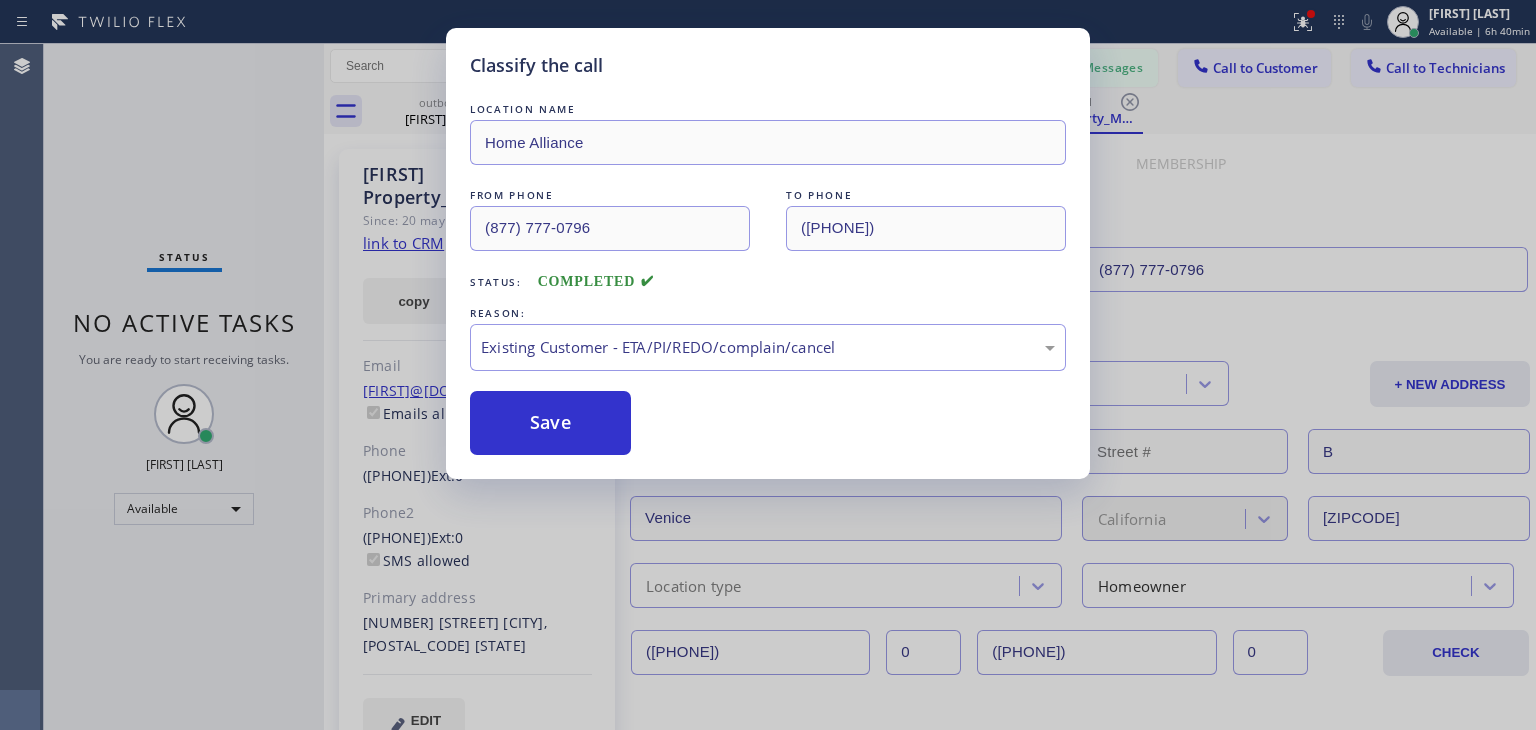 click on "Classify the call LOCATION NAME Home Alliance FROM PHONE ([PHONE]) TO PHONE ([PHONE]) Status: COMPLETED REASON: Existing Customer - ETA/PI/REDO/complain/cancel Save" at bounding box center [768, 365] 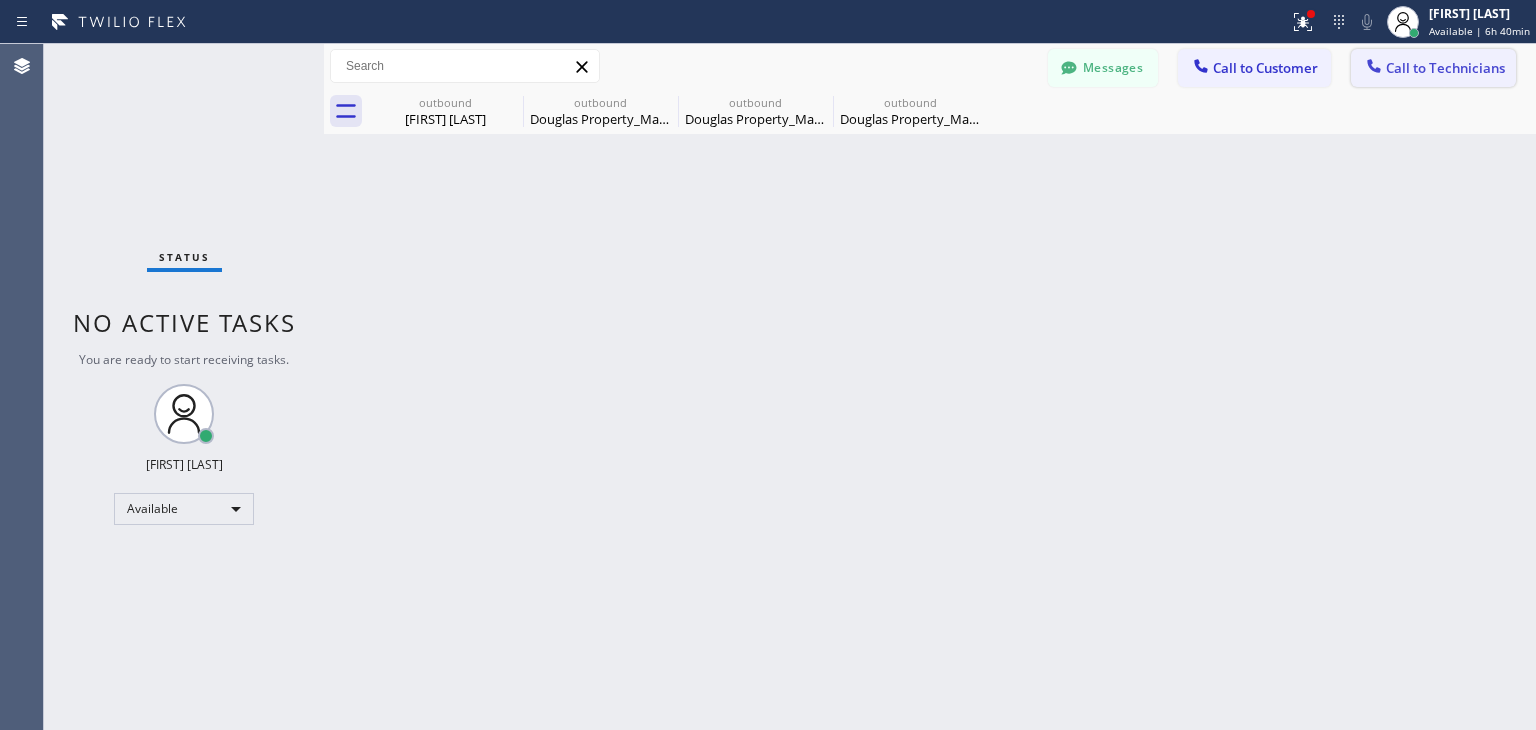click on "Call to Technicians" at bounding box center [1433, 68] 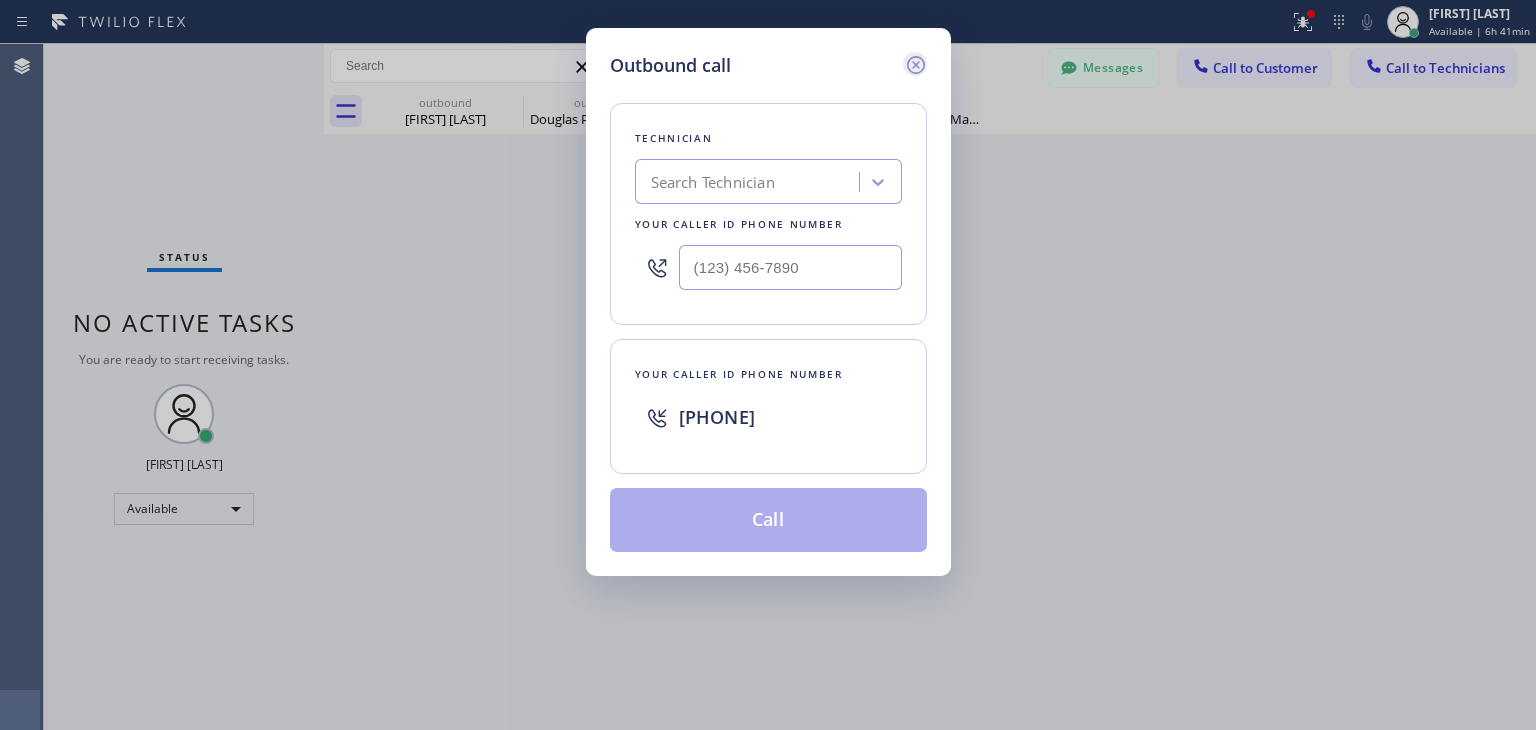 click 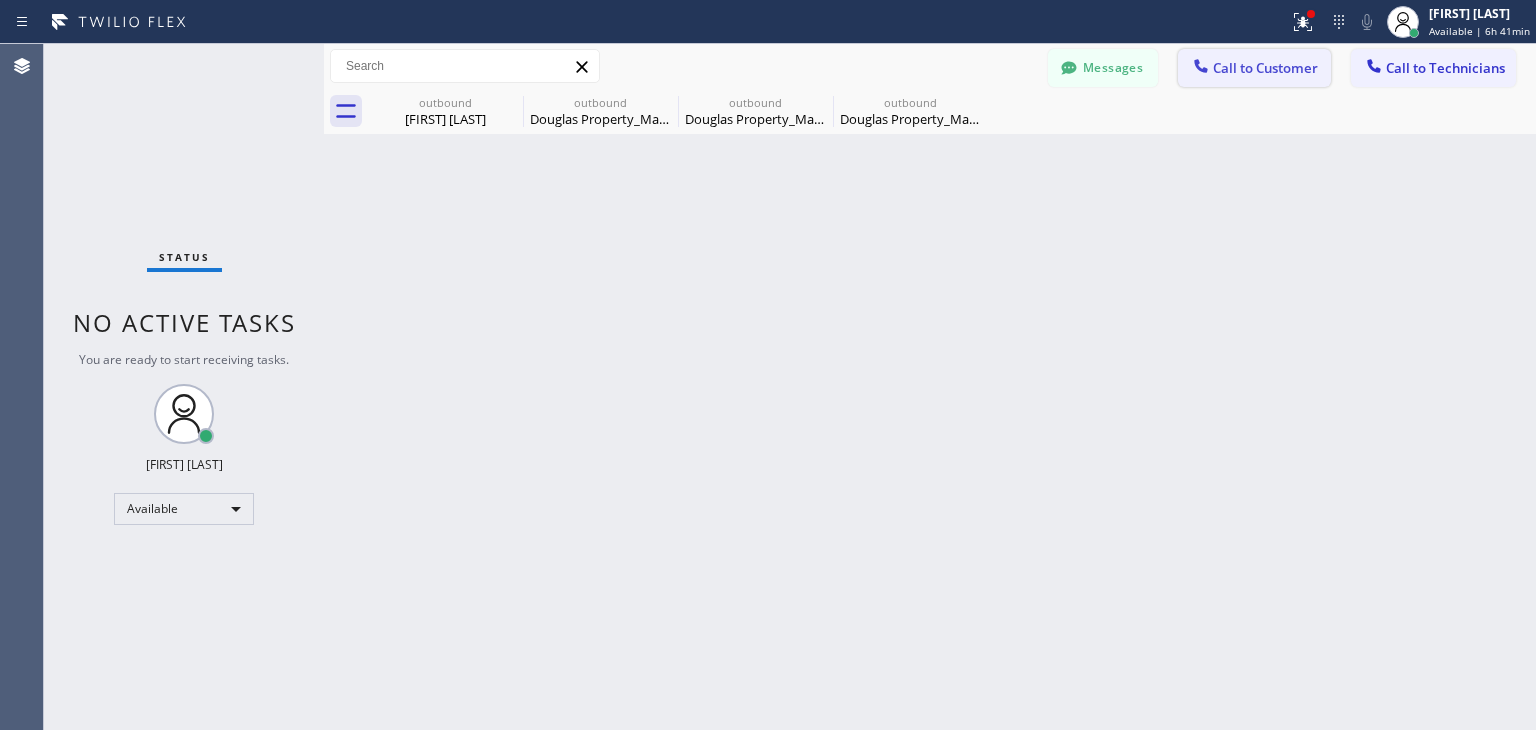 click on "Call to Customer" at bounding box center [1254, 68] 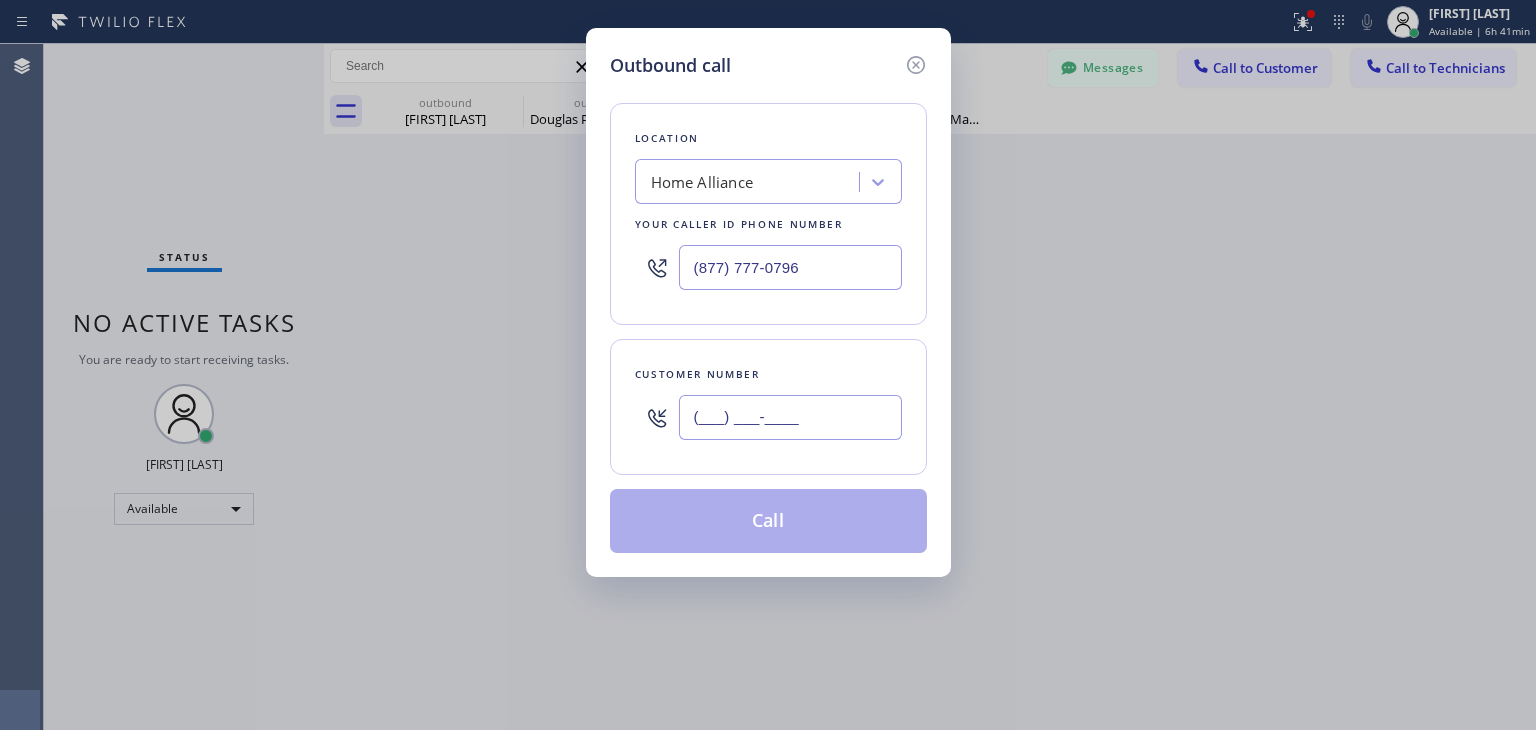paste on "([PHONE])" 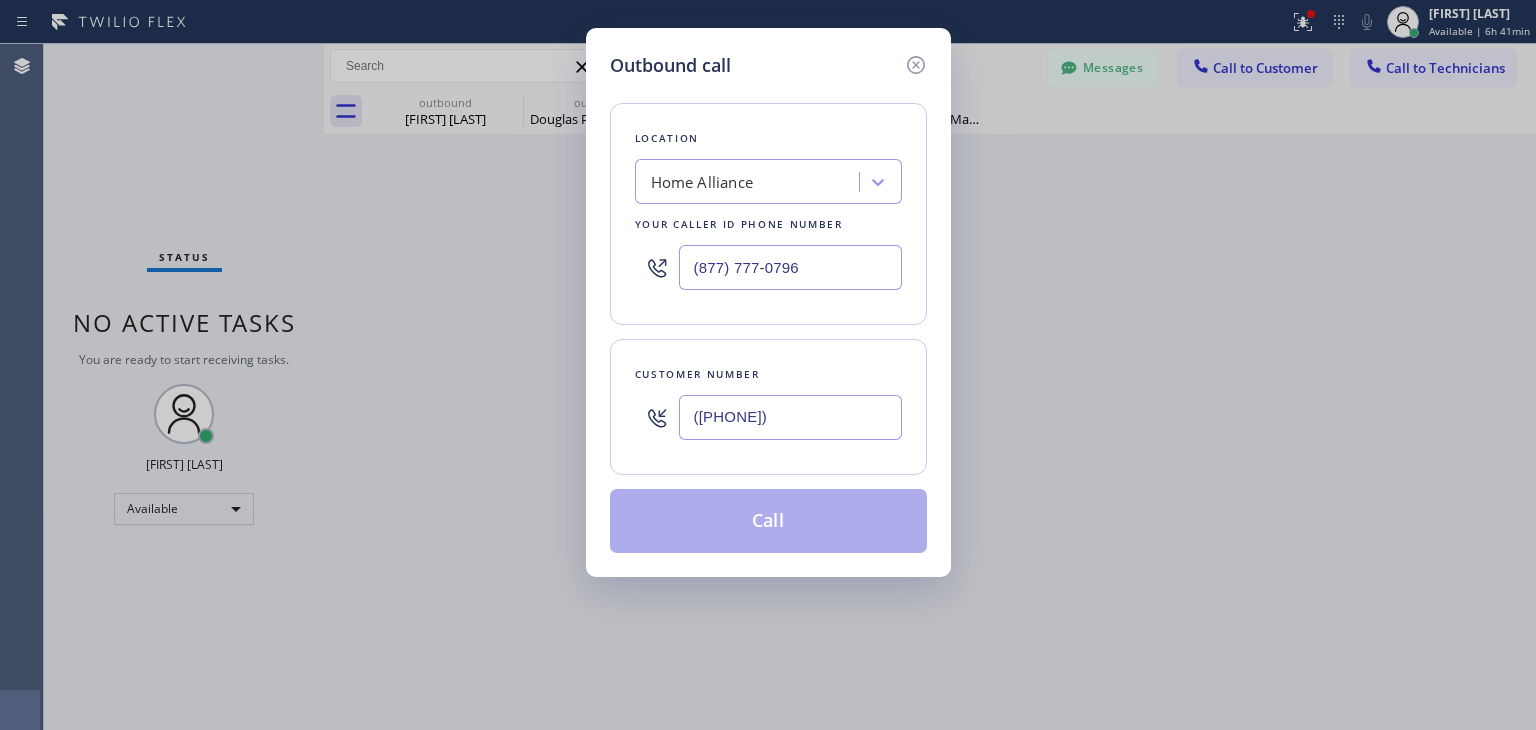 click on "([PHONE])" at bounding box center [790, 417] 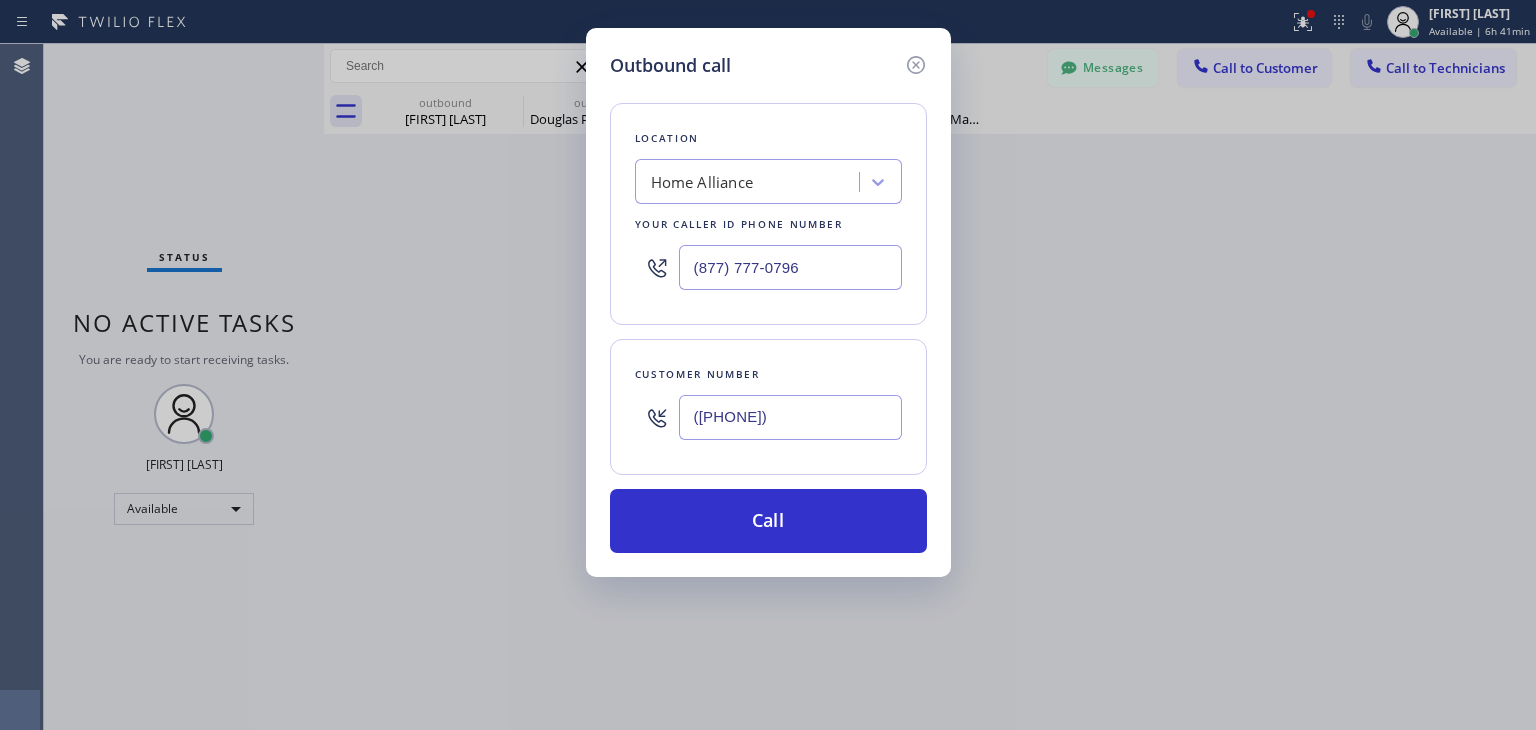 type on "([PHONE])" 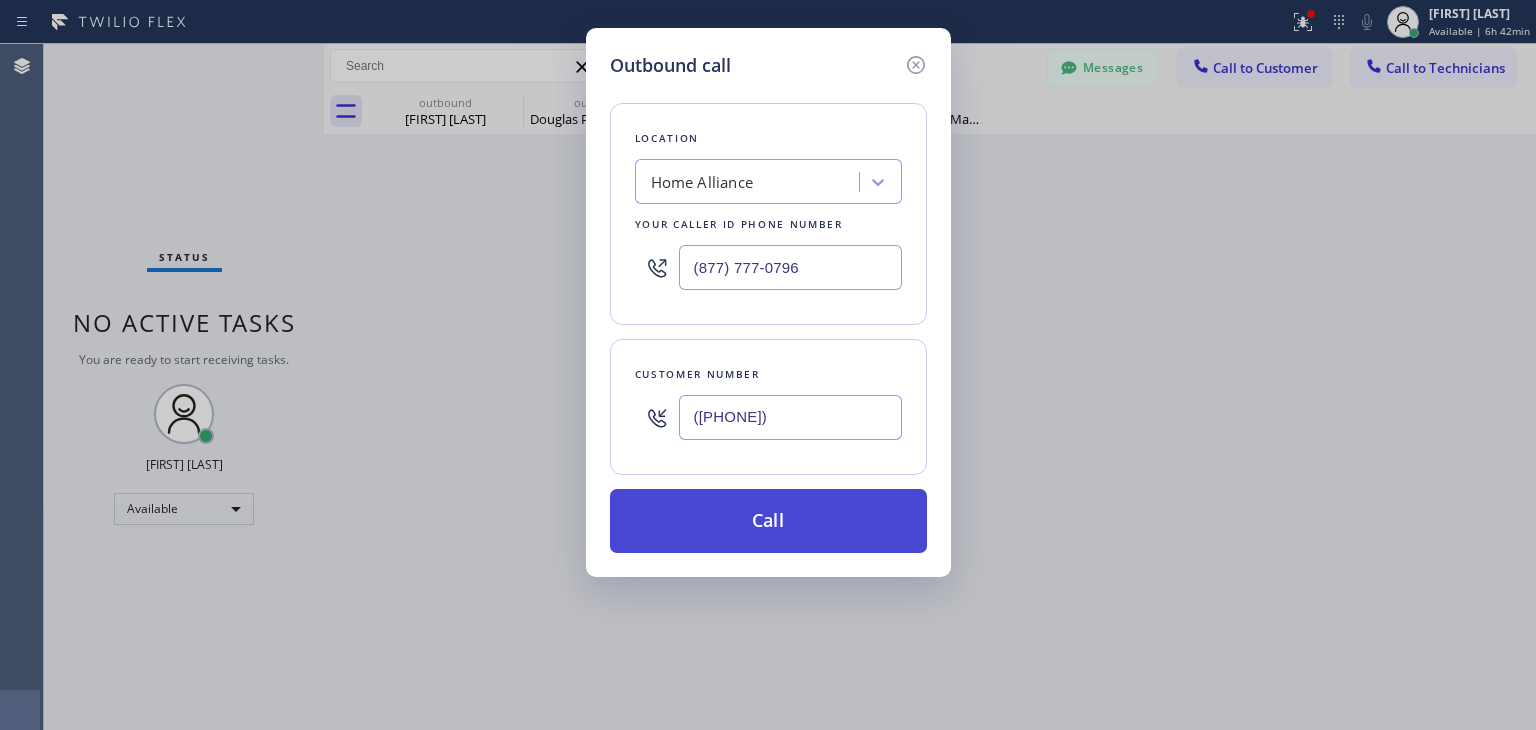 click on "Call" at bounding box center [768, 521] 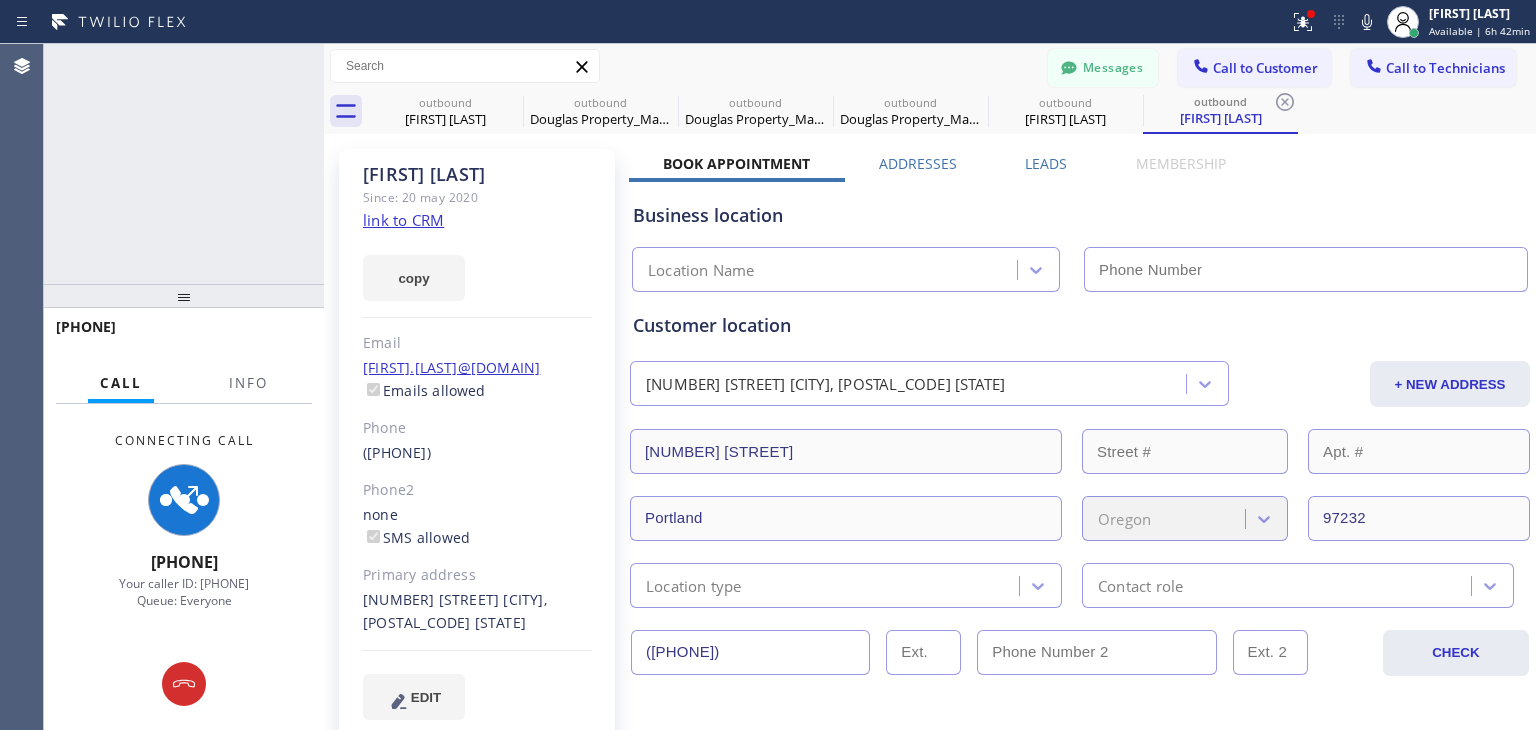 type on "(877) 777-0796" 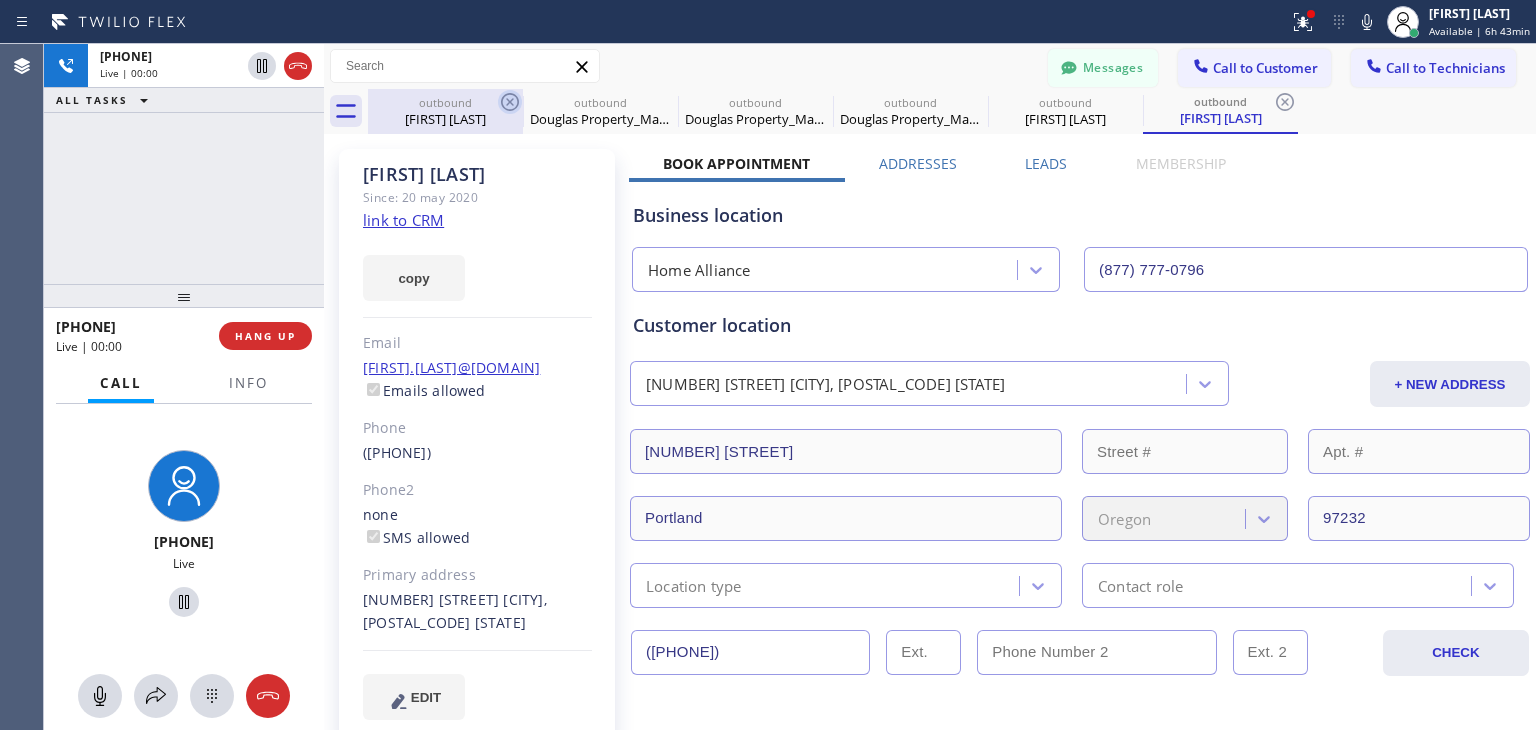 click 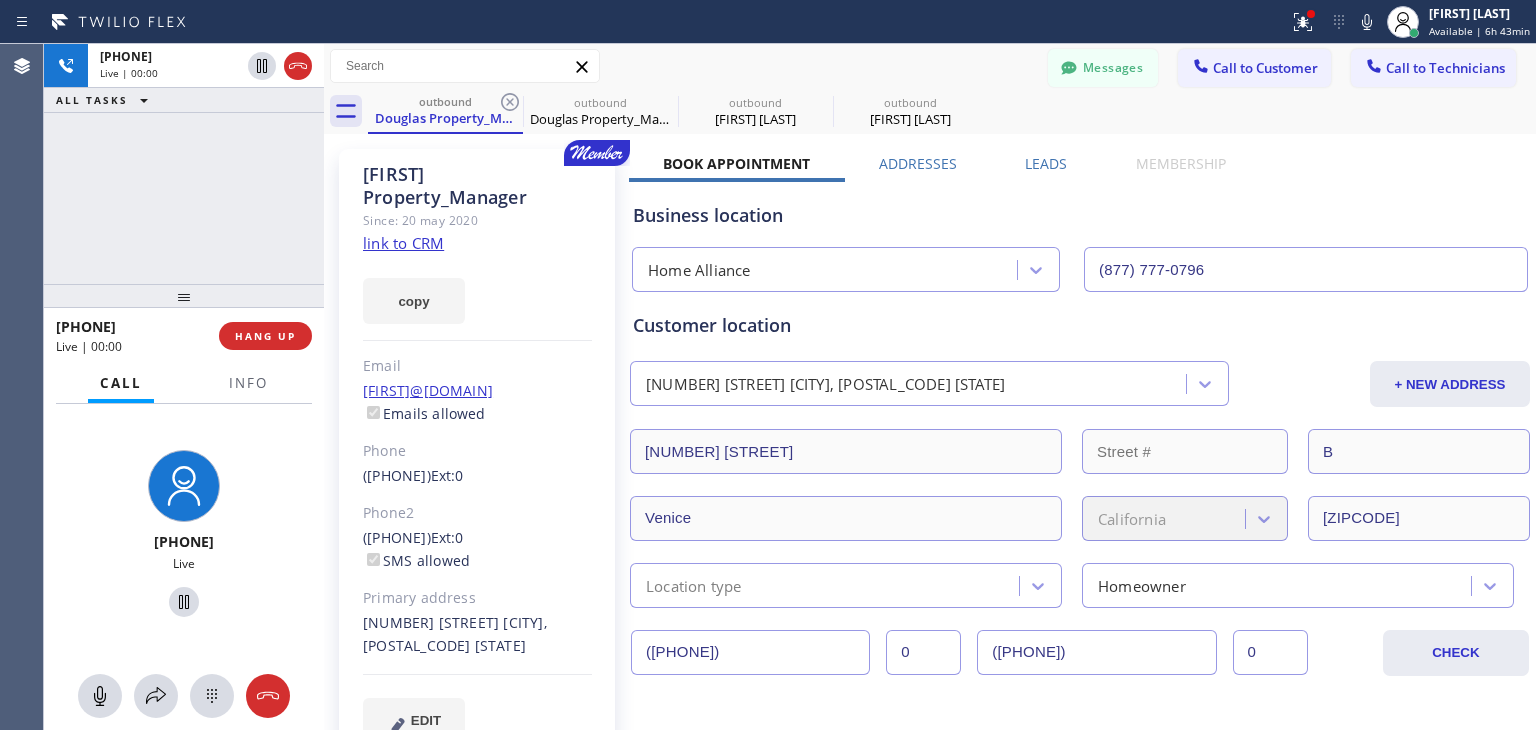 click 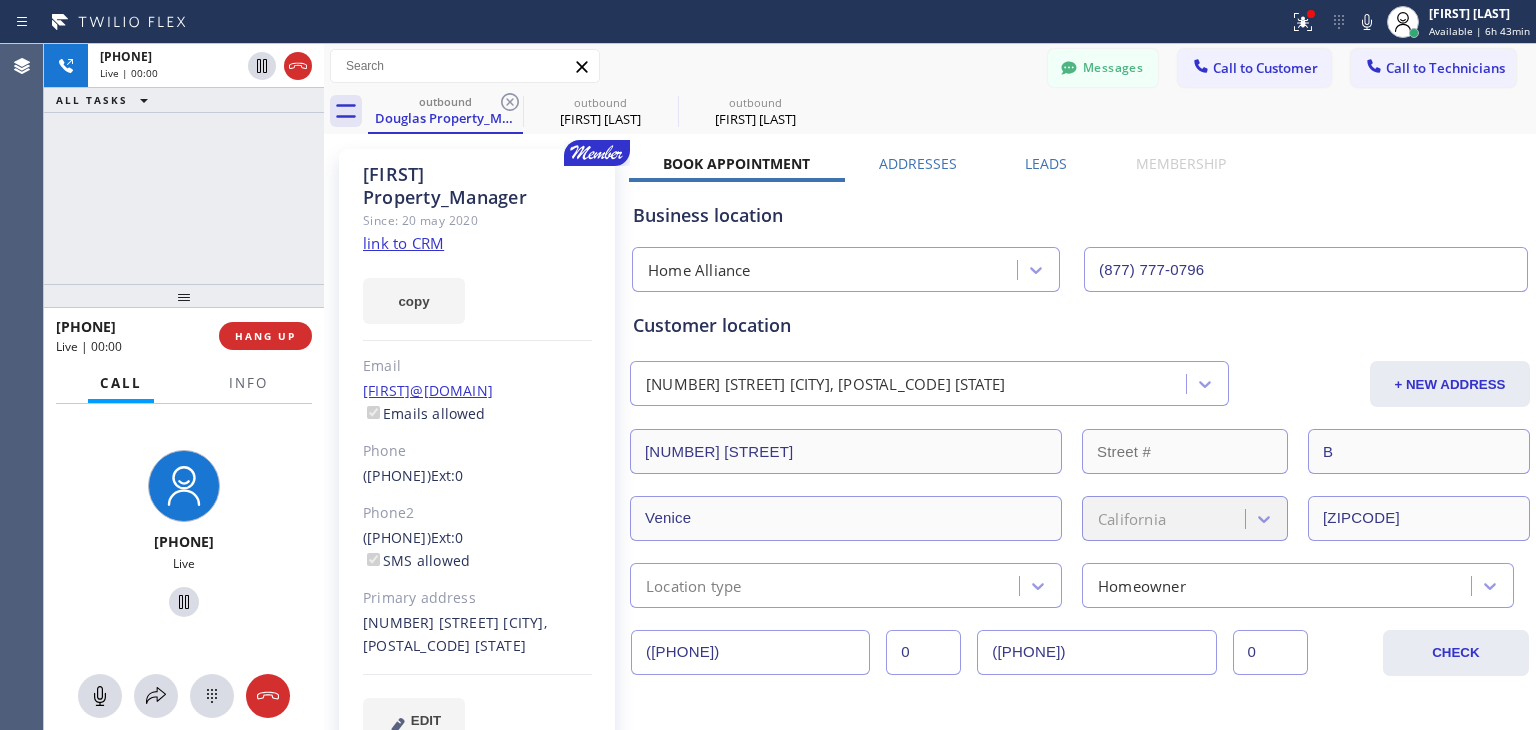 click 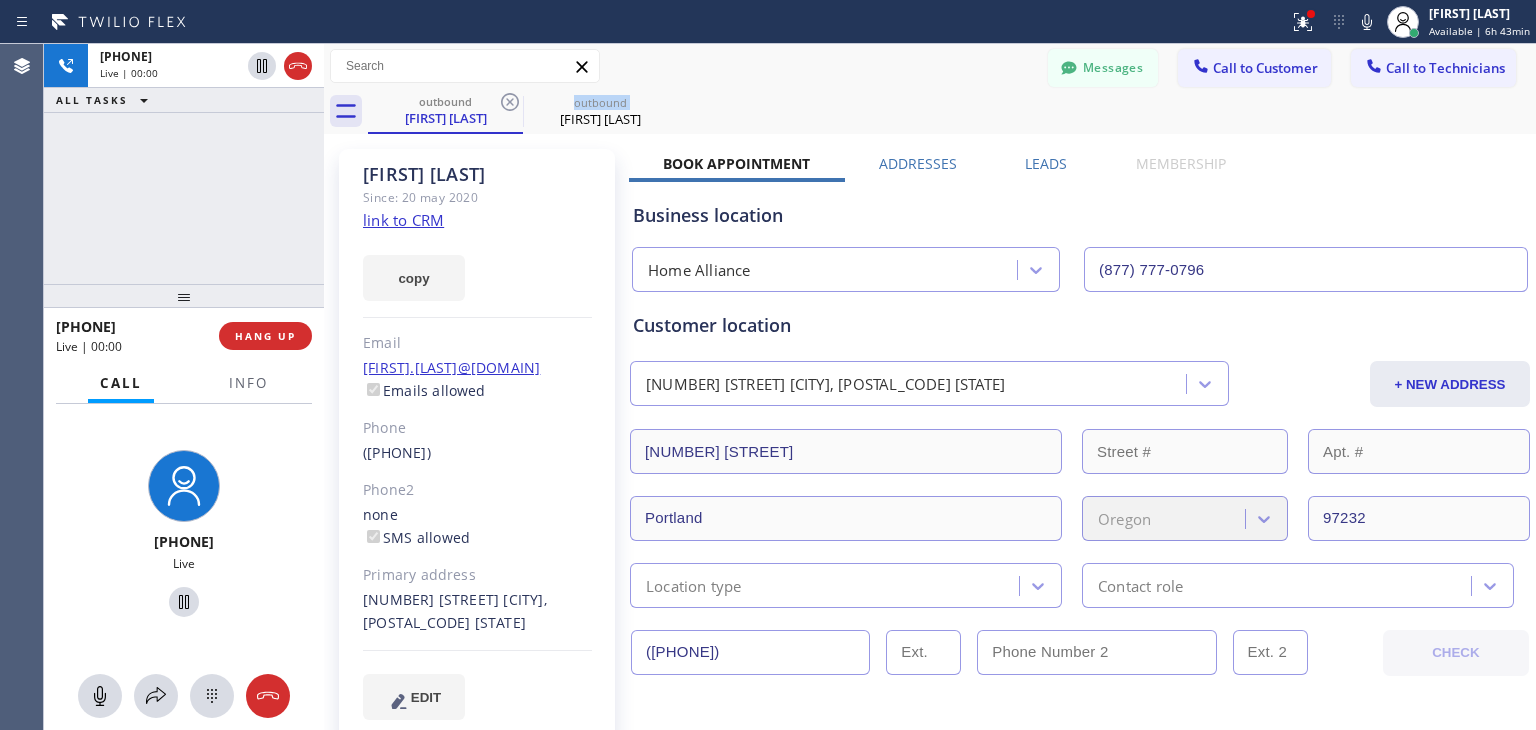 click 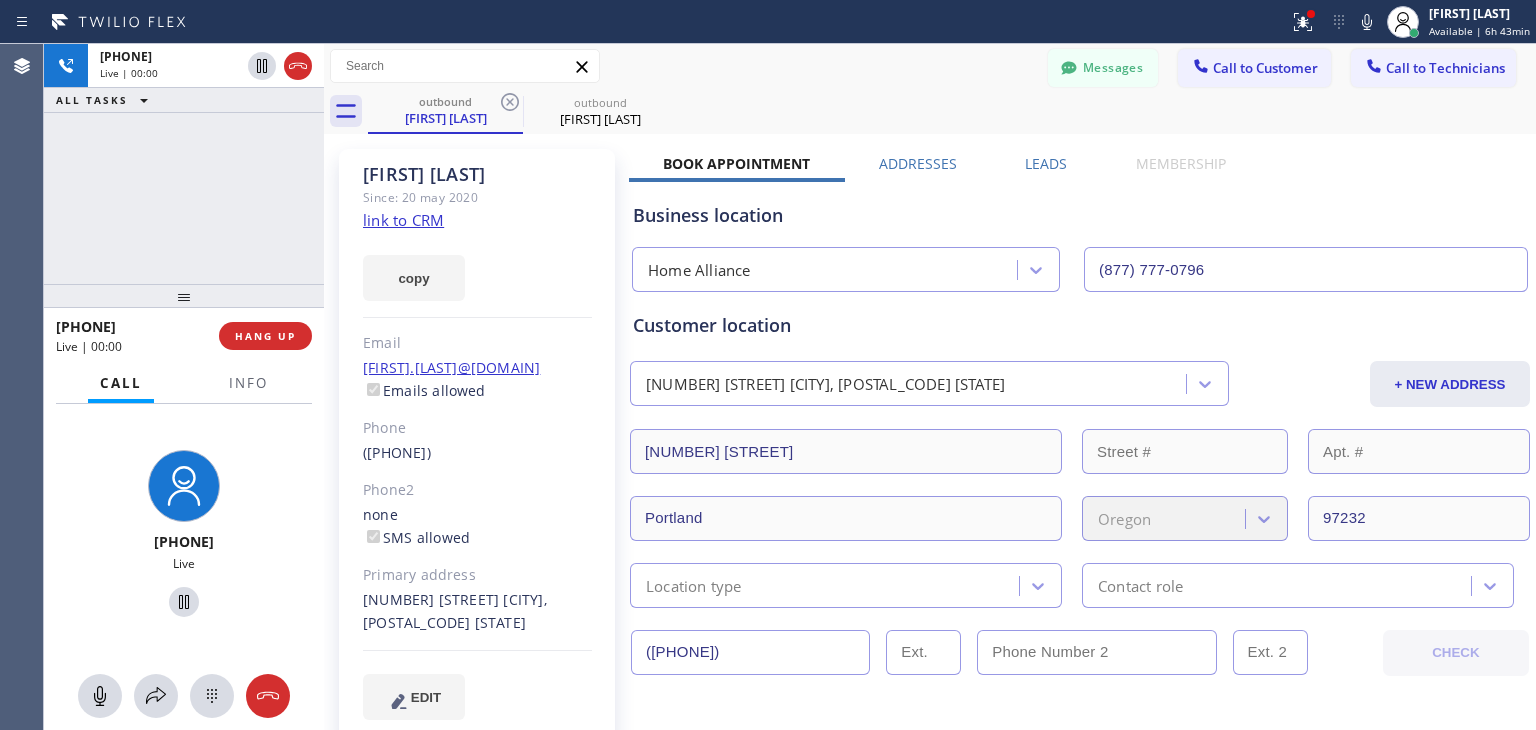 click 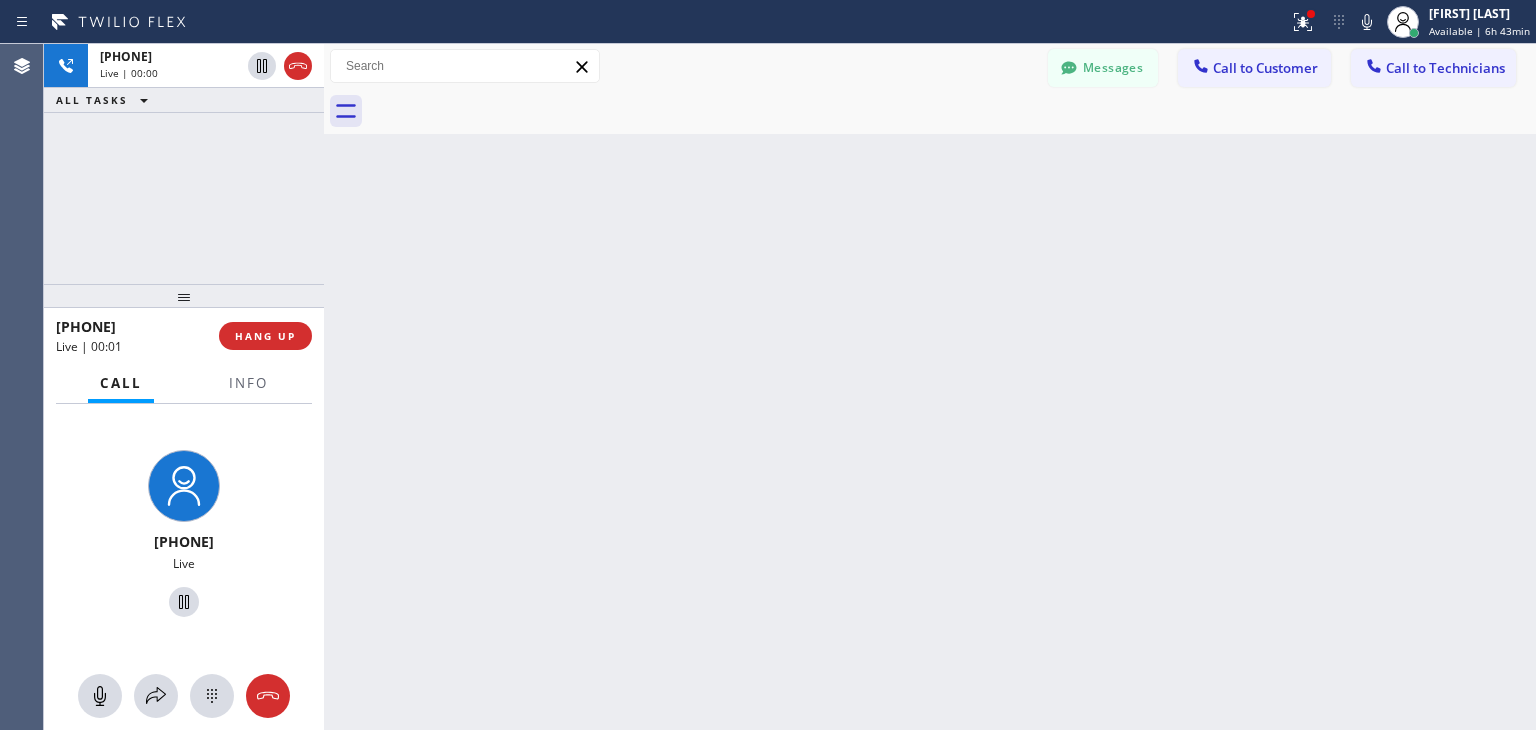 click at bounding box center [952, 111] 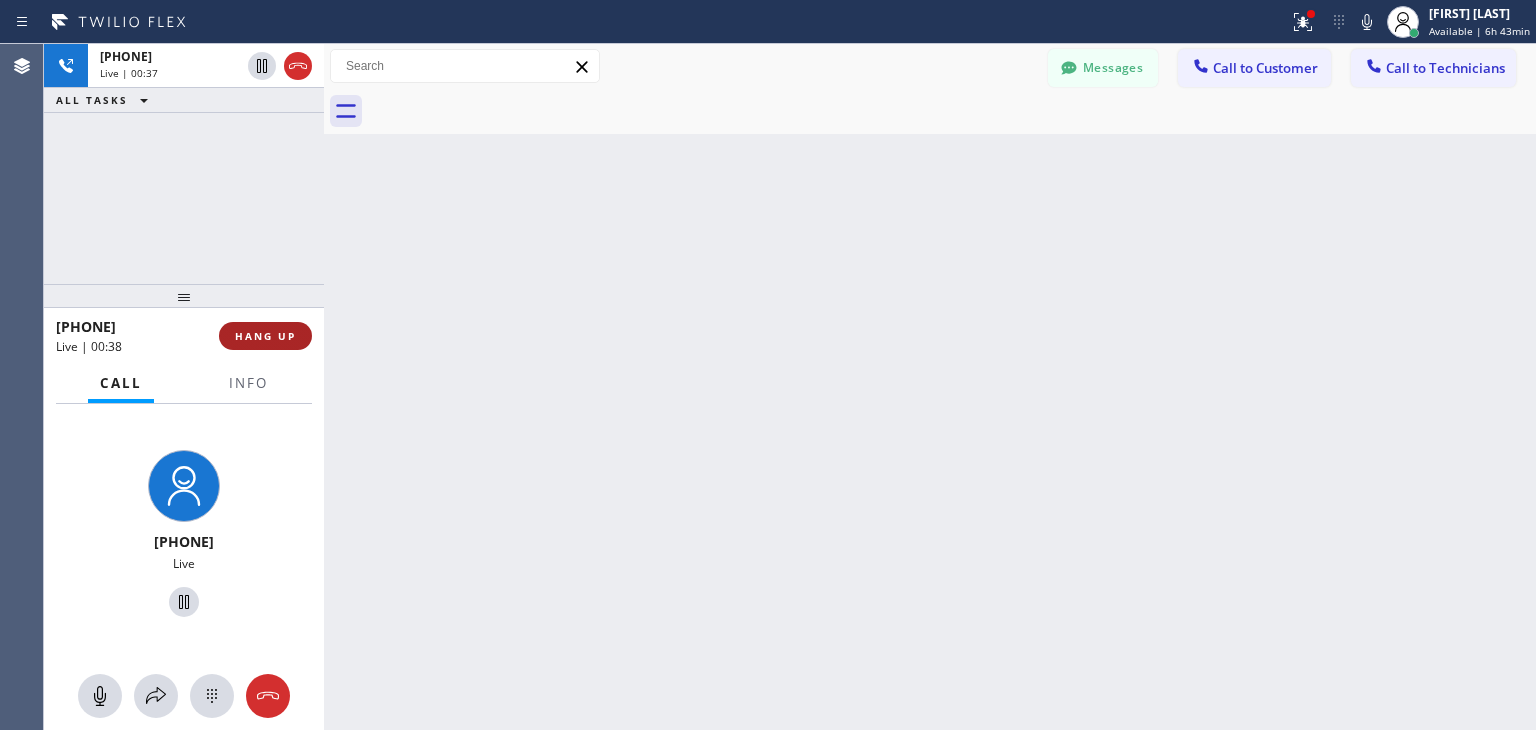 drag, startPoint x: 248, startPoint y: 350, endPoint x: 256, endPoint y: 343, distance: 10.630146 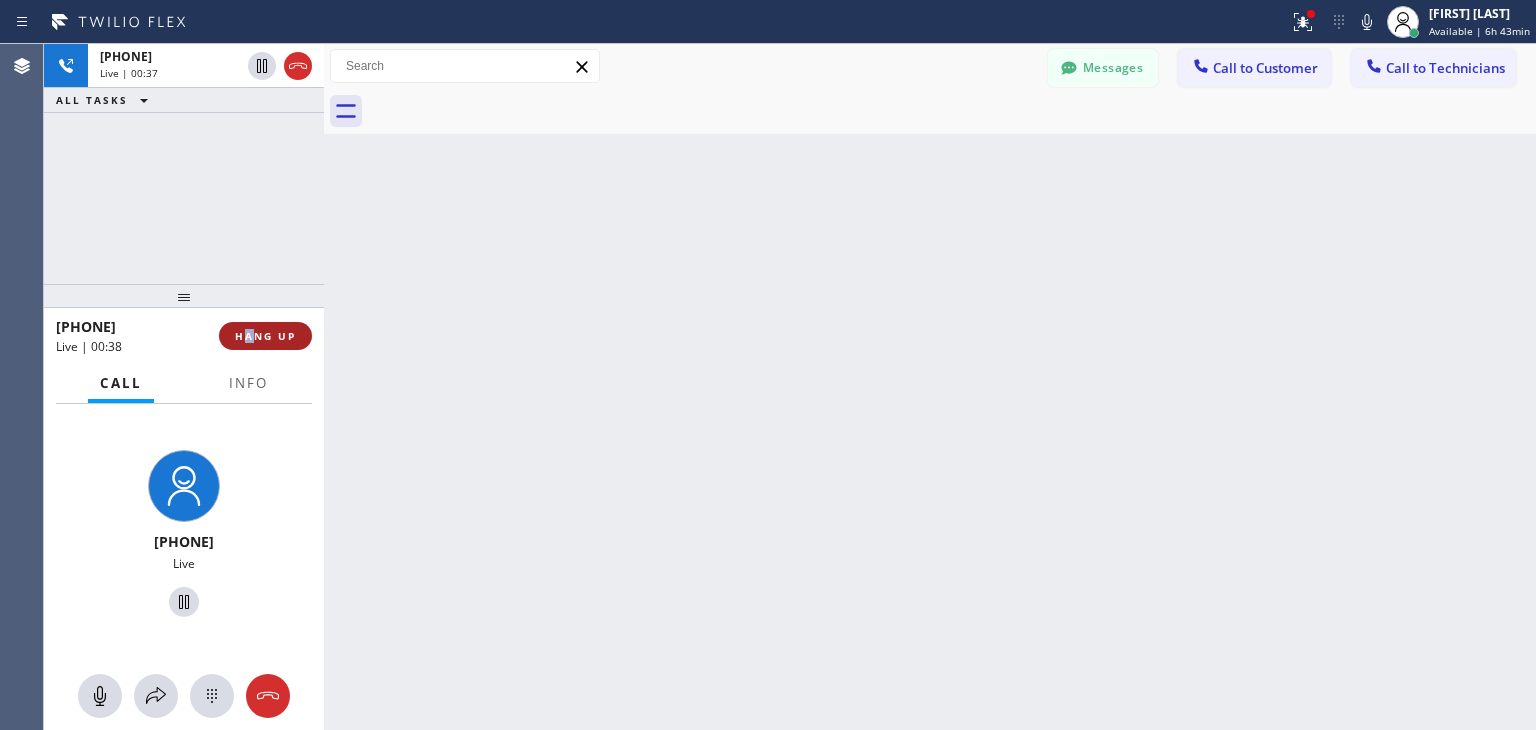 click on "HANG UP" at bounding box center (265, 336) 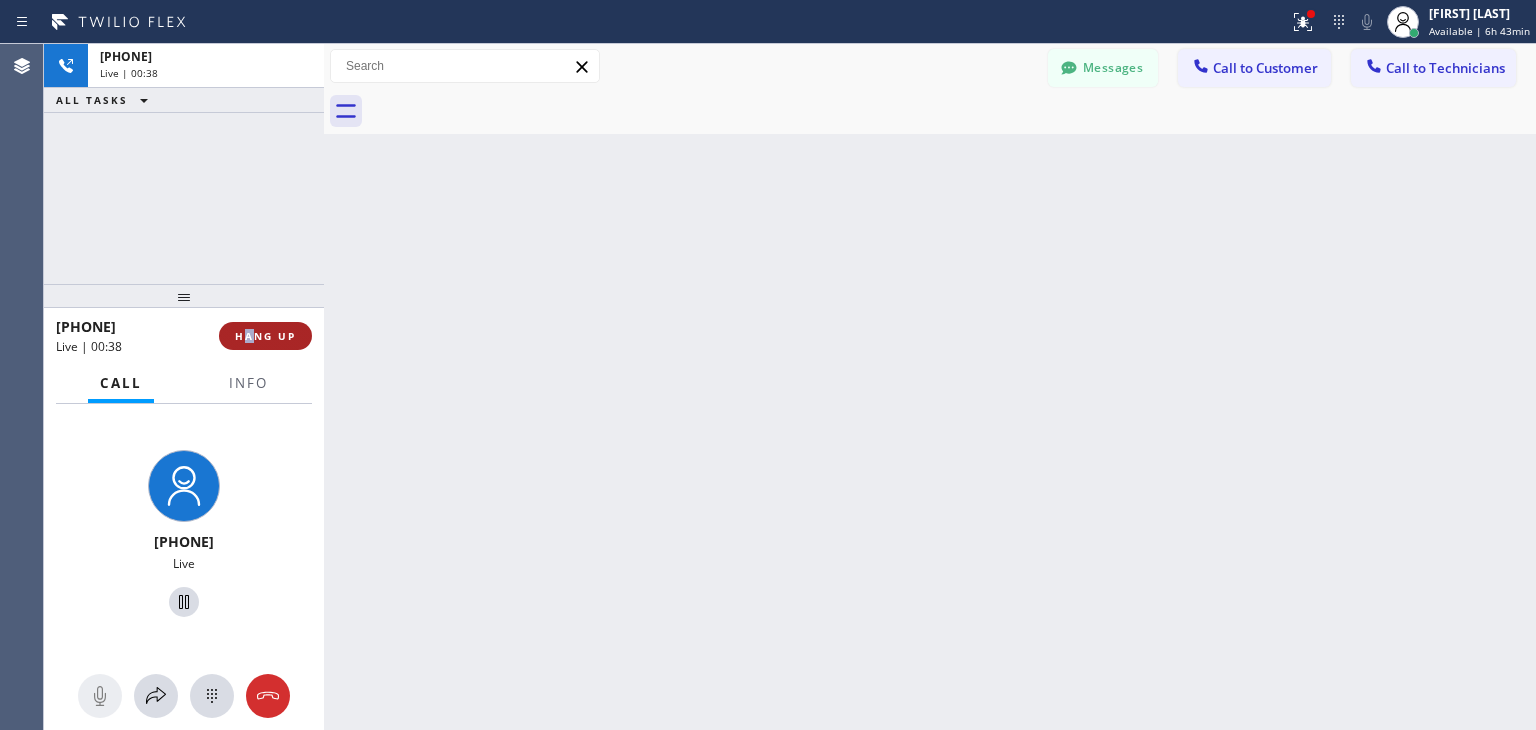 click on "HANG UP" at bounding box center [265, 336] 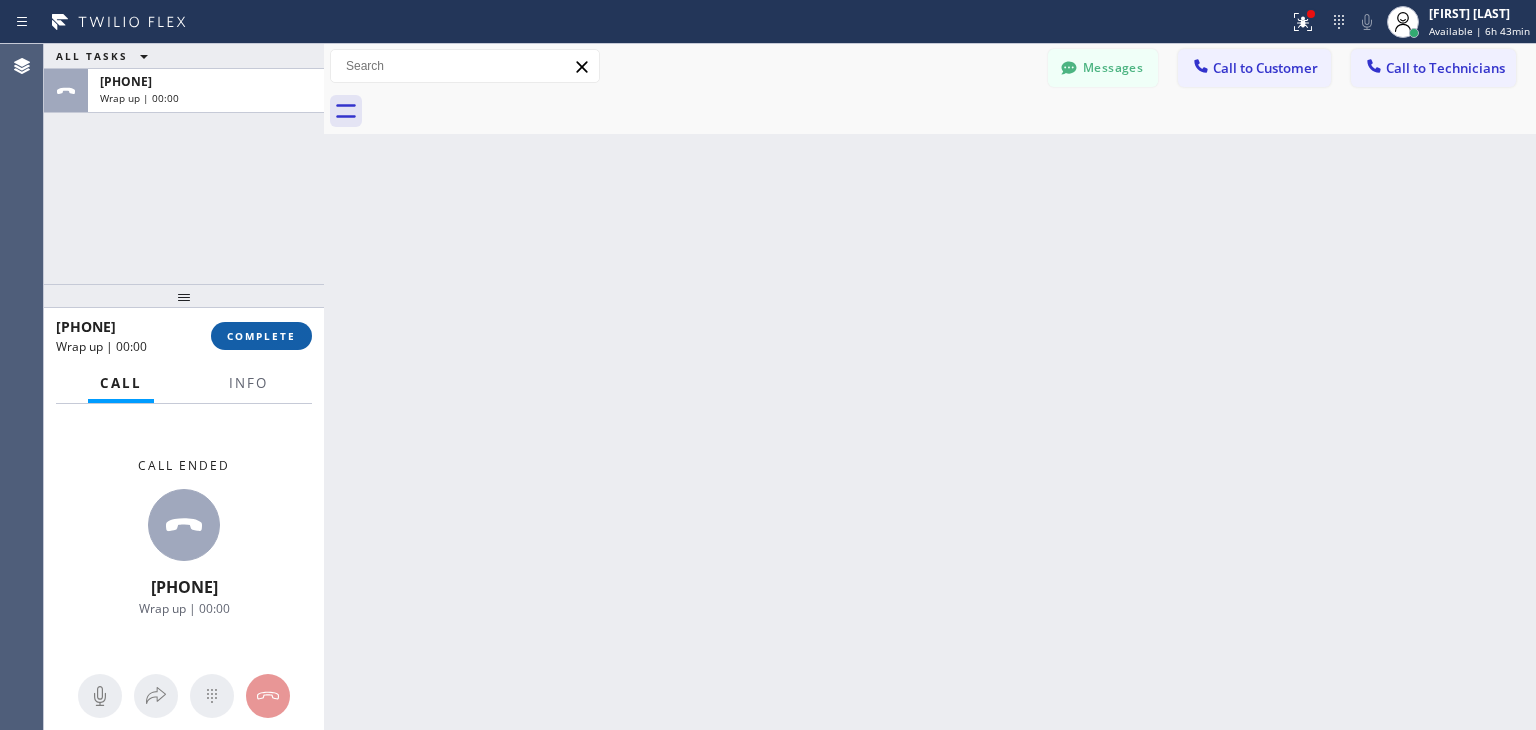click on "COMPLETE" at bounding box center [261, 336] 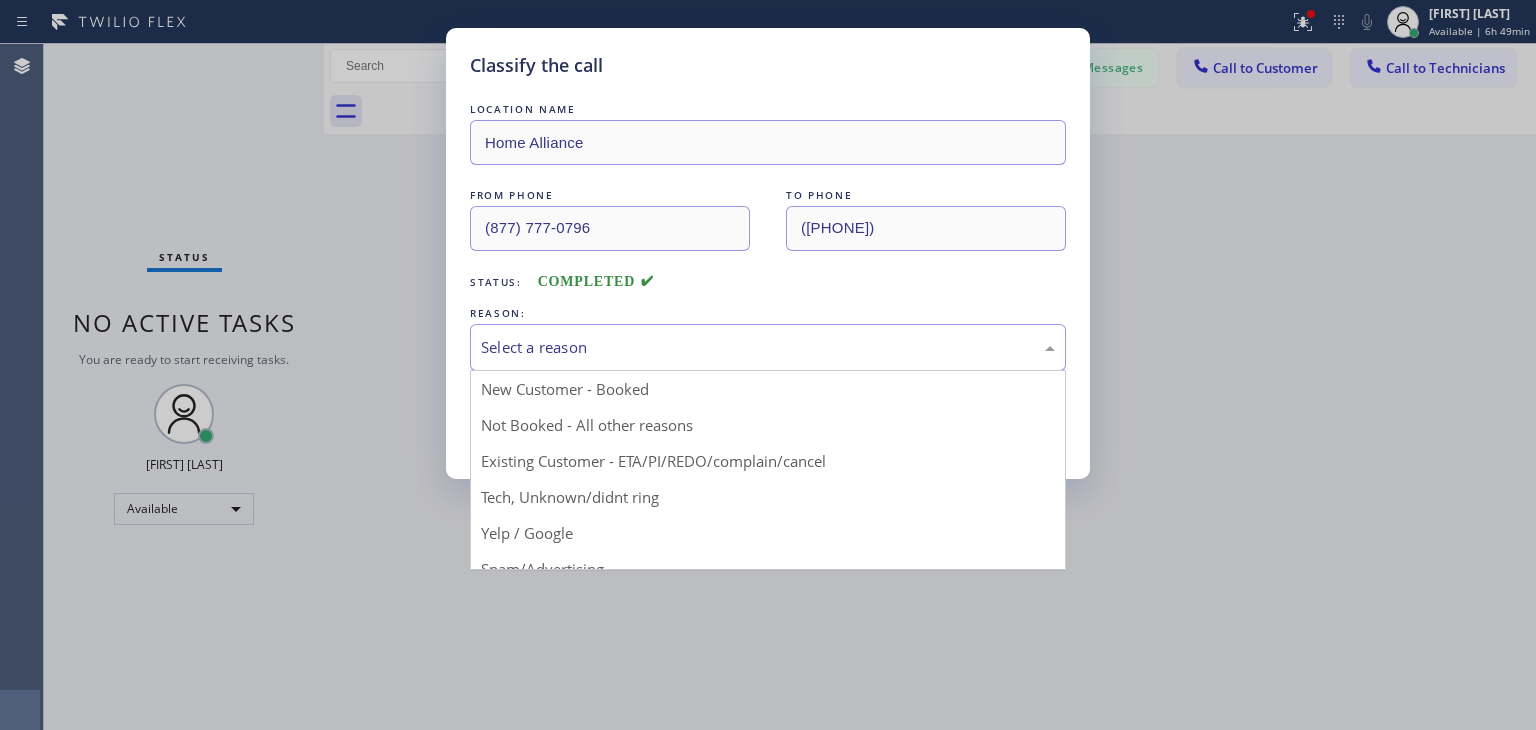 click on "Select a reason" at bounding box center (768, 347) 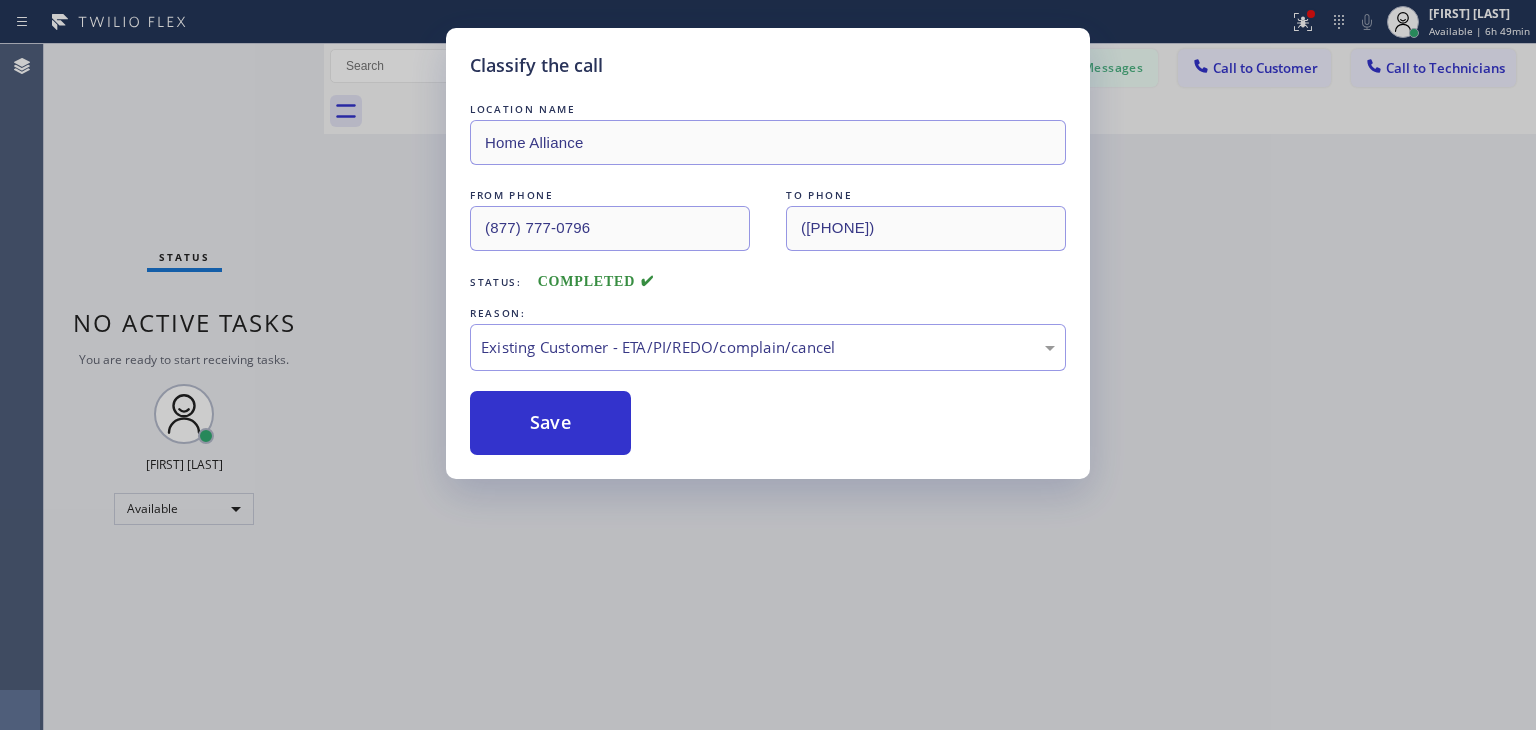 click on "LOCATION NAME Home Alliance FROM PHONE ([PHONE]) TO PHONE ([PHONE]) Status: COMPLETED REASON: Existing Customer - ETA/PI/REDO/complain/cancel Save" at bounding box center [768, 277] 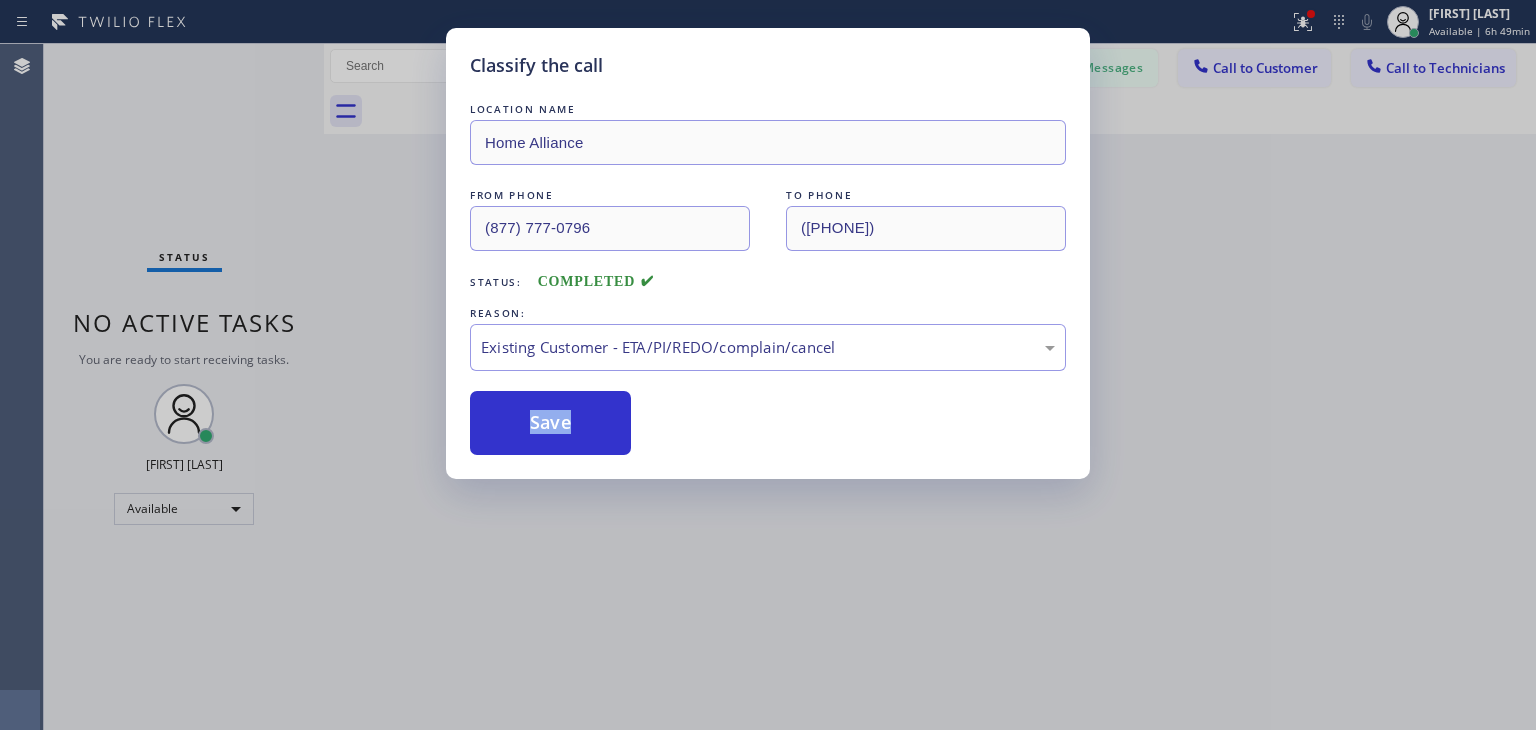 drag, startPoint x: 594, startPoint y: 384, endPoint x: 582, endPoint y: 455, distance: 72.00694 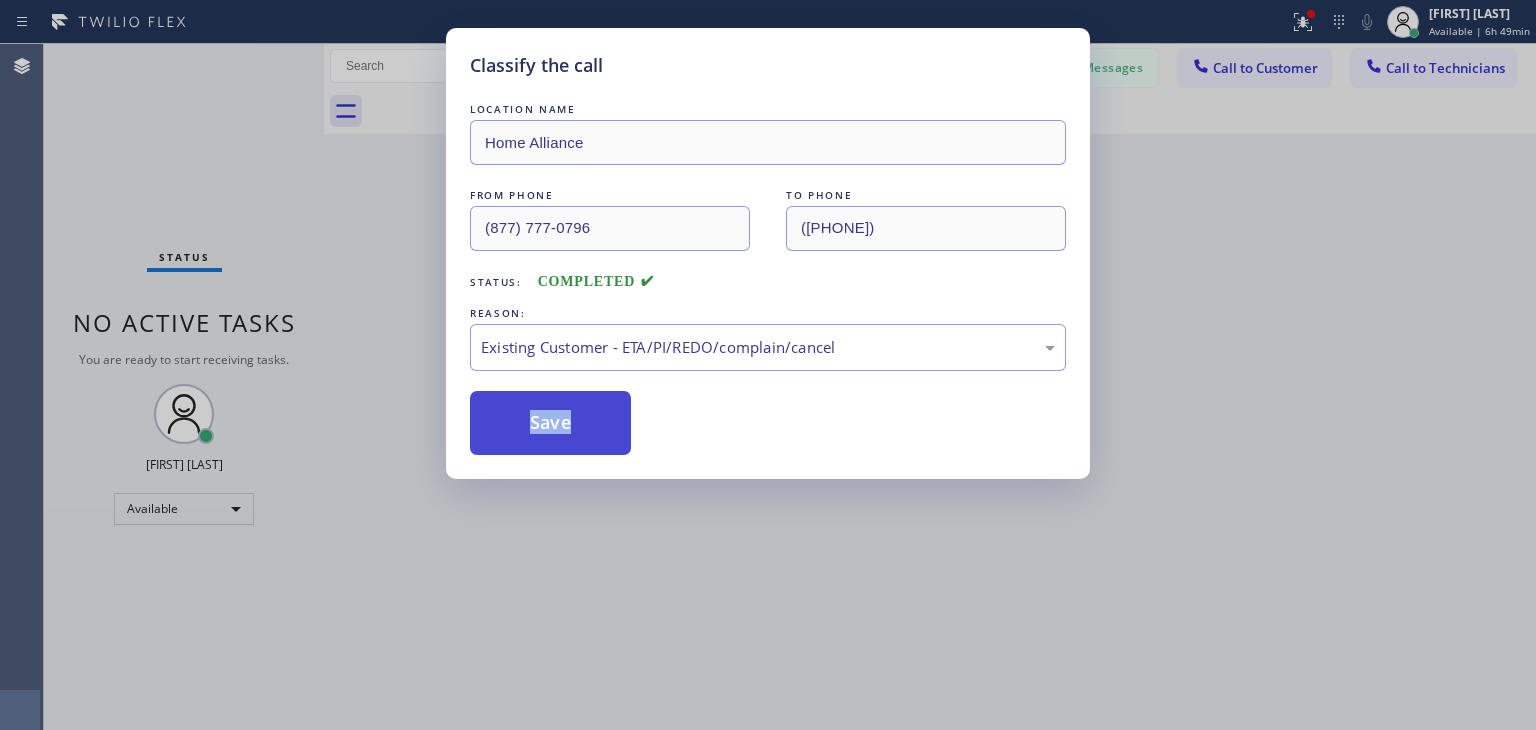 click on "Save" at bounding box center [550, 423] 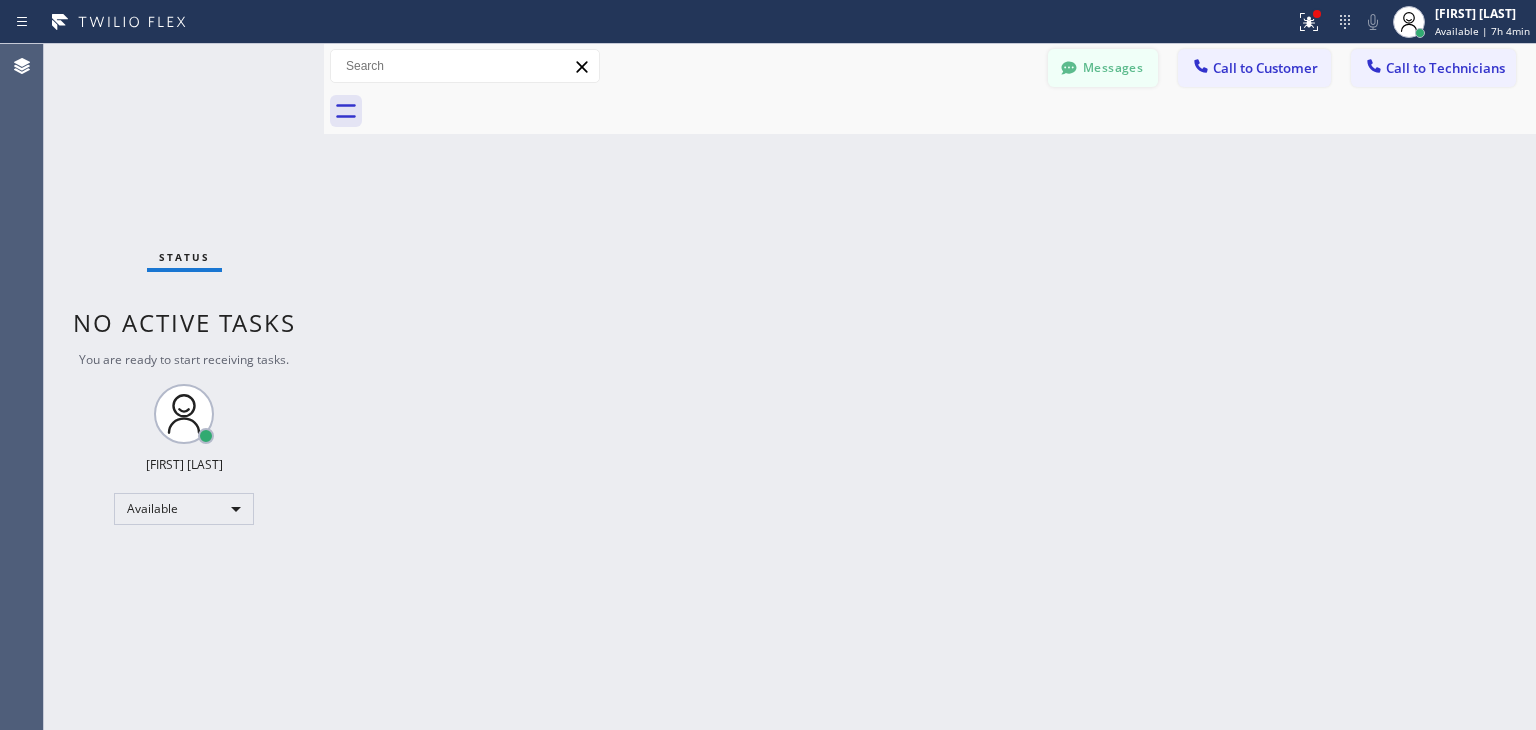 click on "Messages" at bounding box center (1103, 68) 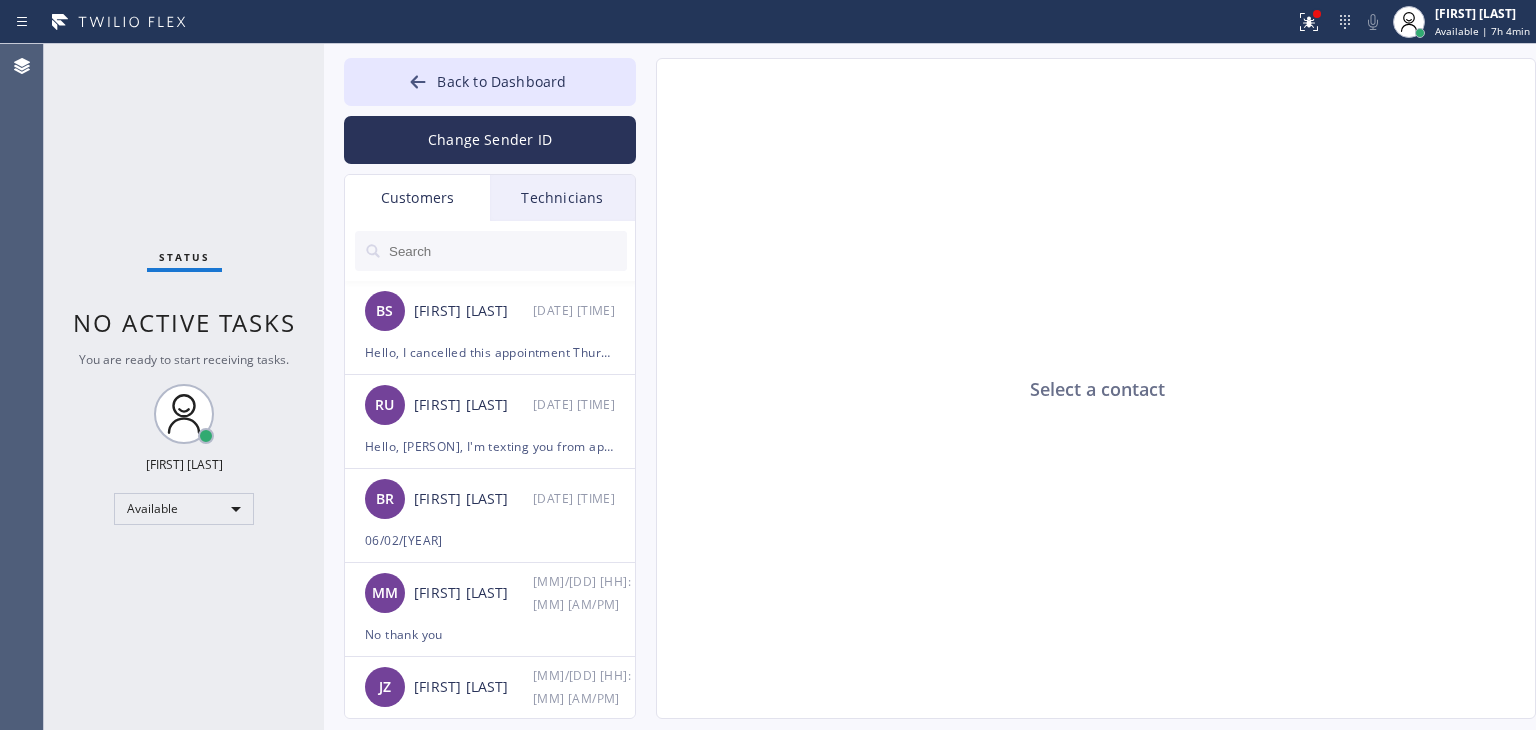 click on "Technicians" at bounding box center (562, 198) 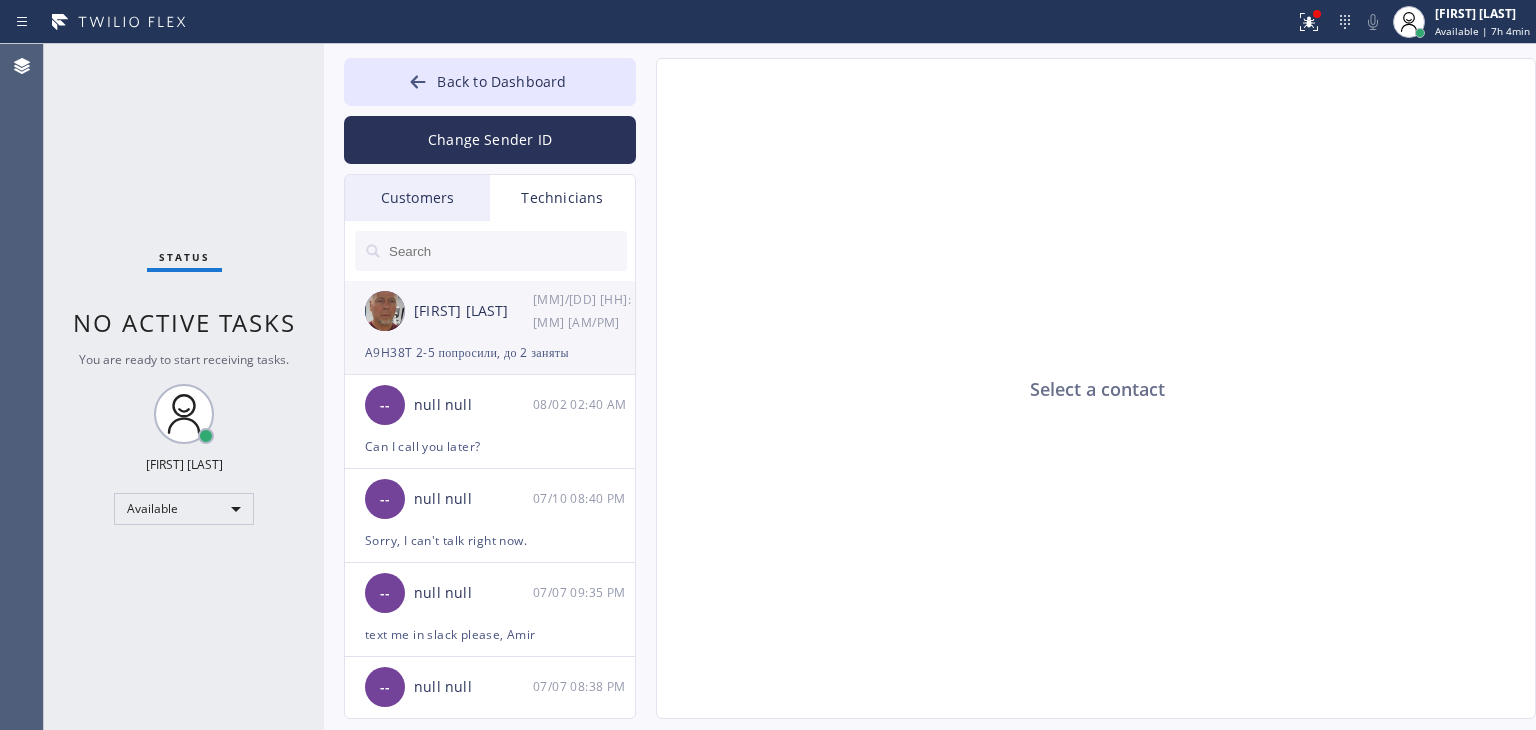 click on "[FIRST] [LAST] [MM]/[DD] [HH]:[MM] [AM/PM]" at bounding box center (491, 311) 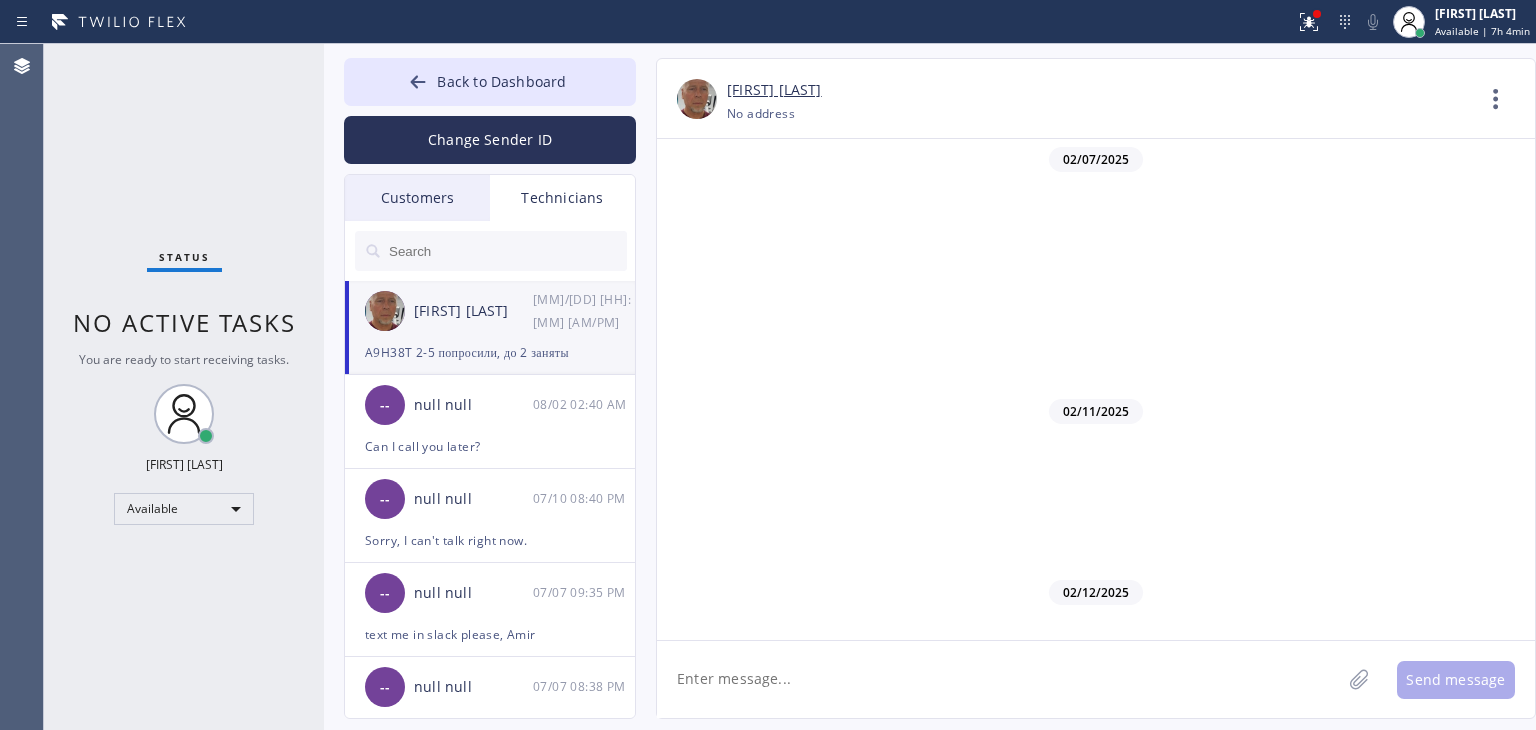 scroll, scrollTop: 17091, scrollLeft: 0, axis: vertical 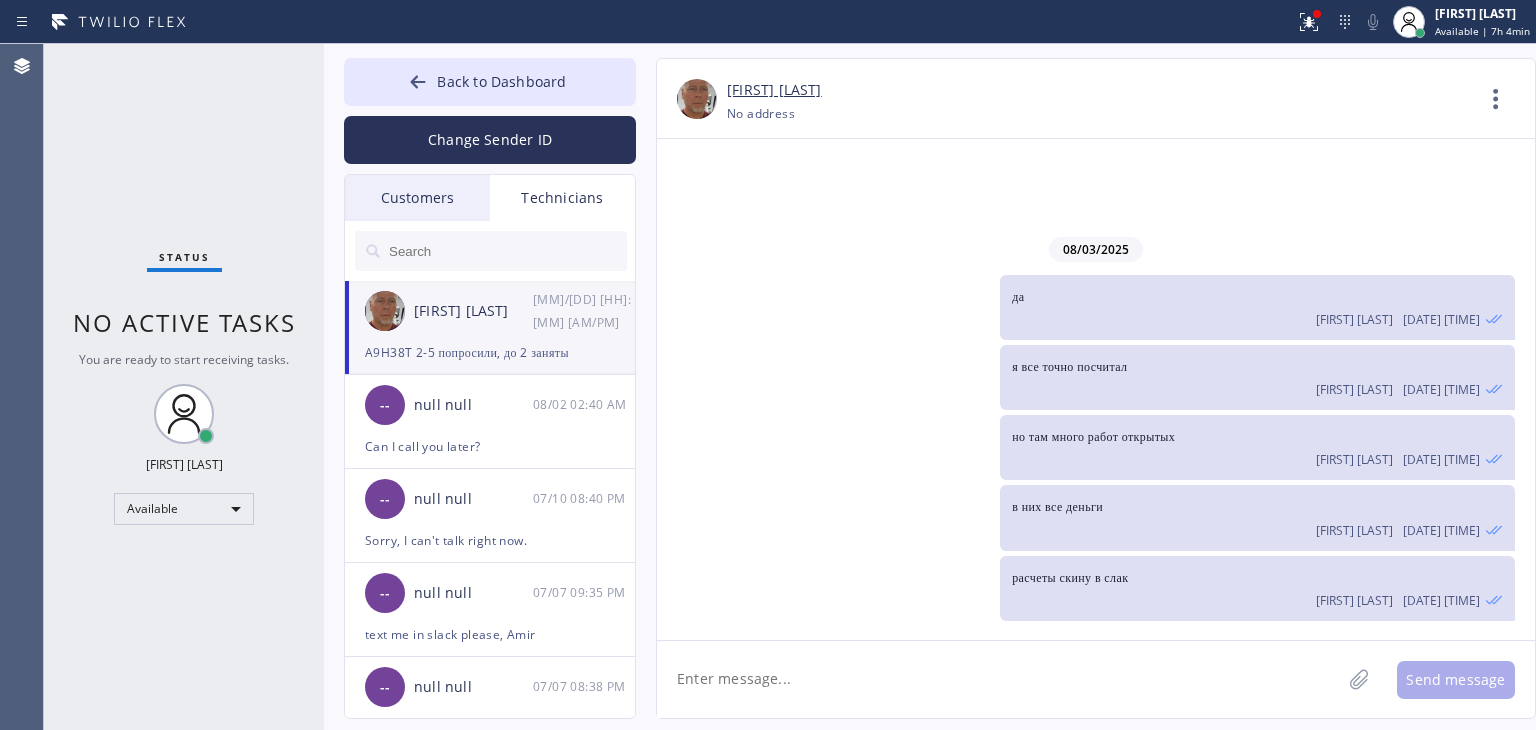 click on "Back to Dashboard Change Sender ID Customers Technicians BS Barry Sulicki [DATE] [TIME] Hello, I cancelled this appointment Thursday night after the first reschedule RU Richard Ubiera [DATE] [TIME] Hello, Richard, I'm texting you from appliance repair about your today's appointment, we are super sorry but it turned out that our technician got some emergency and can't come today. May we please reschedule it for tomorrow? would 1-4 work? We are sorry for inconveniences again BR Bharat Renath [DATE] [TIME] Hello, Bharat, I'm texting you from appliance repair about your today's appointment, we are super sorry but it turned out that our technician got some emergency and can't come today. May we please reschedule it for tomorrow? would 3-6 work? We are sorry for inconveniences again MM Martine Mbiaka [DATE] [TIME] No thank you JZ John Zevallos [DATE] [TIME] JL Jack Lasonder [DATE] [TIME] MU Myshanda Uptom [DATE] [TIME] SB Steve Bontadelli [DATE] [TIME] Thank you OO Oskar Ortez [DATE] [TIME] Yes" at bounding box center [930, 387] 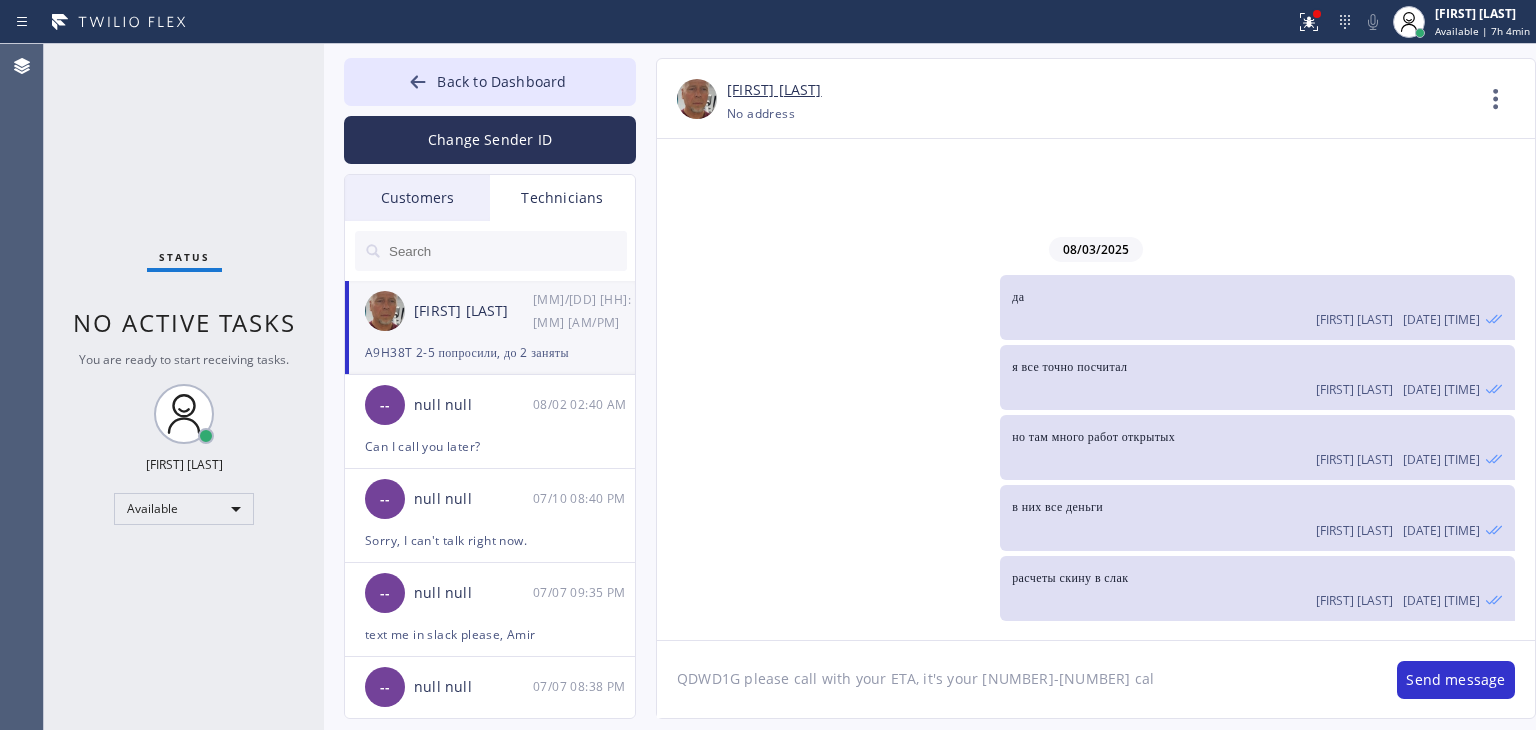 type on "QDWD1G please call with your ETA, it's your 3-6 call" 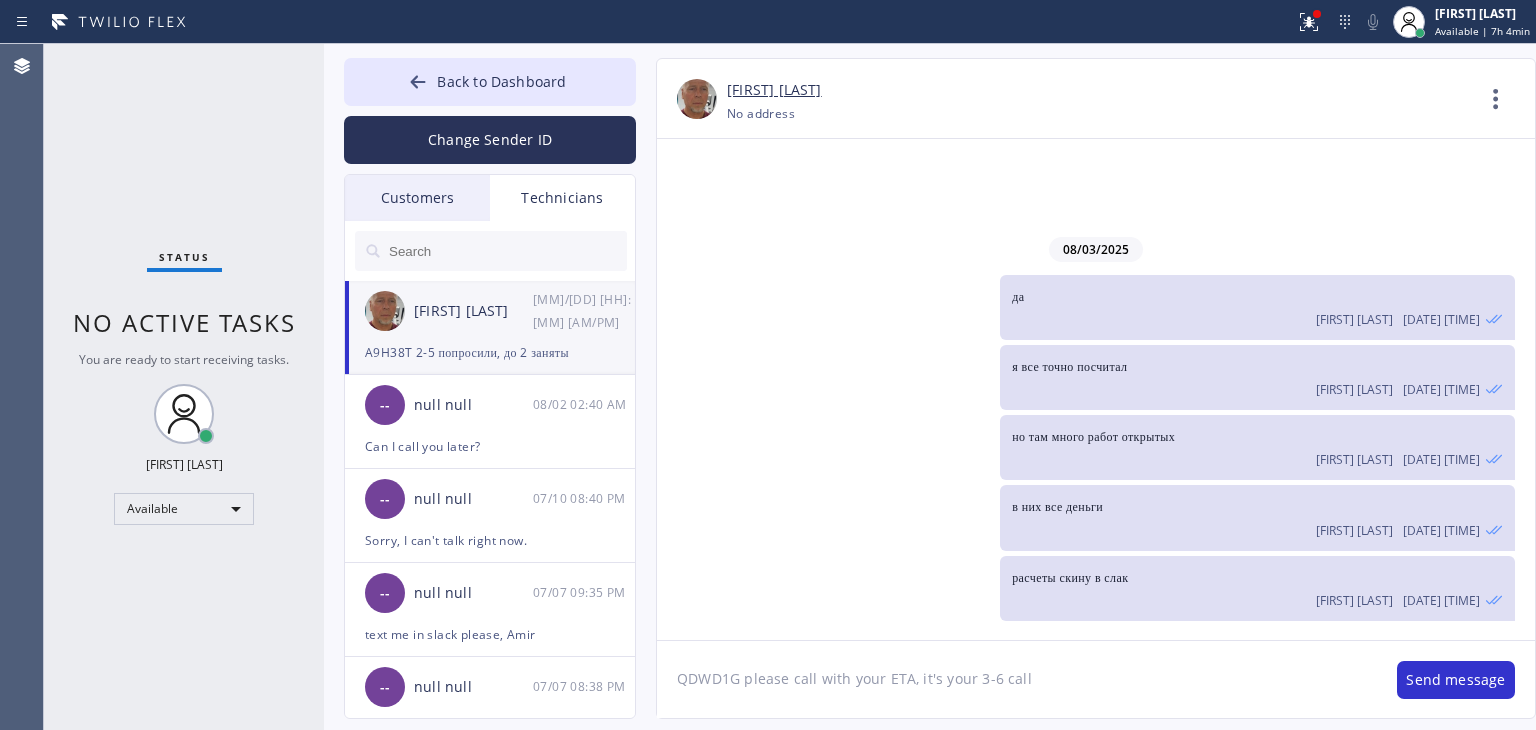 type 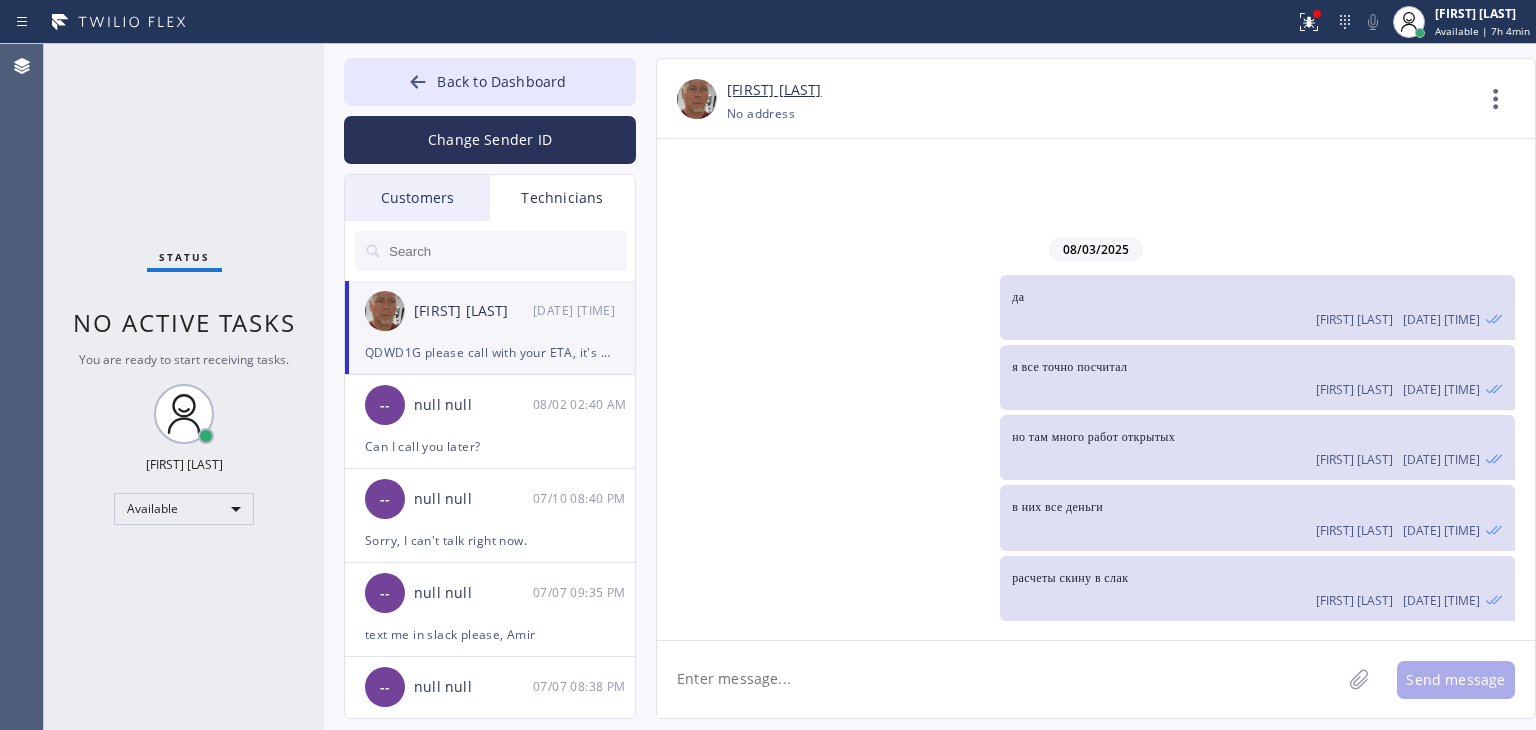 scroll, scrollTop: 17205, scrollLeft: 0, axis: vertical 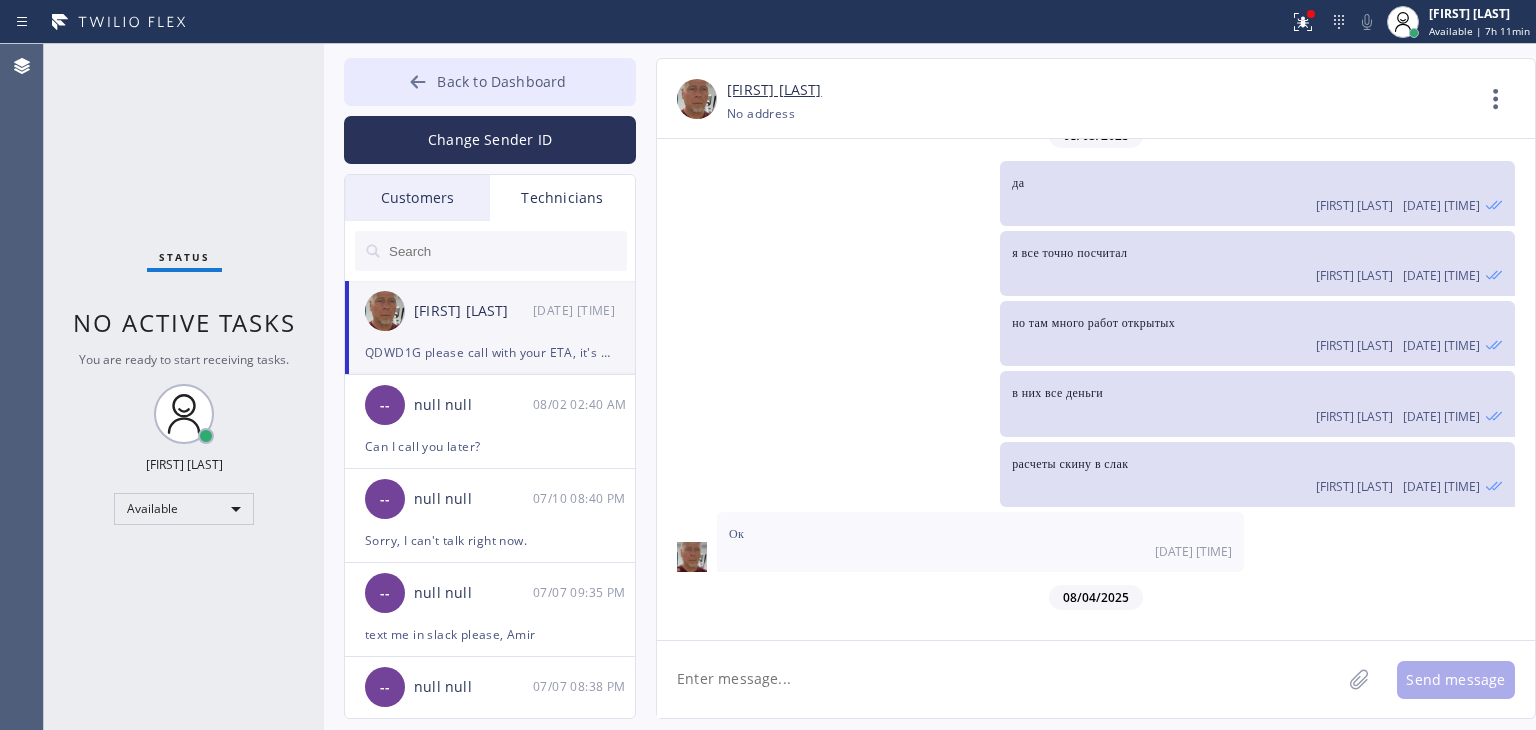 click on "Back to Dashboard" at bounding box center [490, 82] 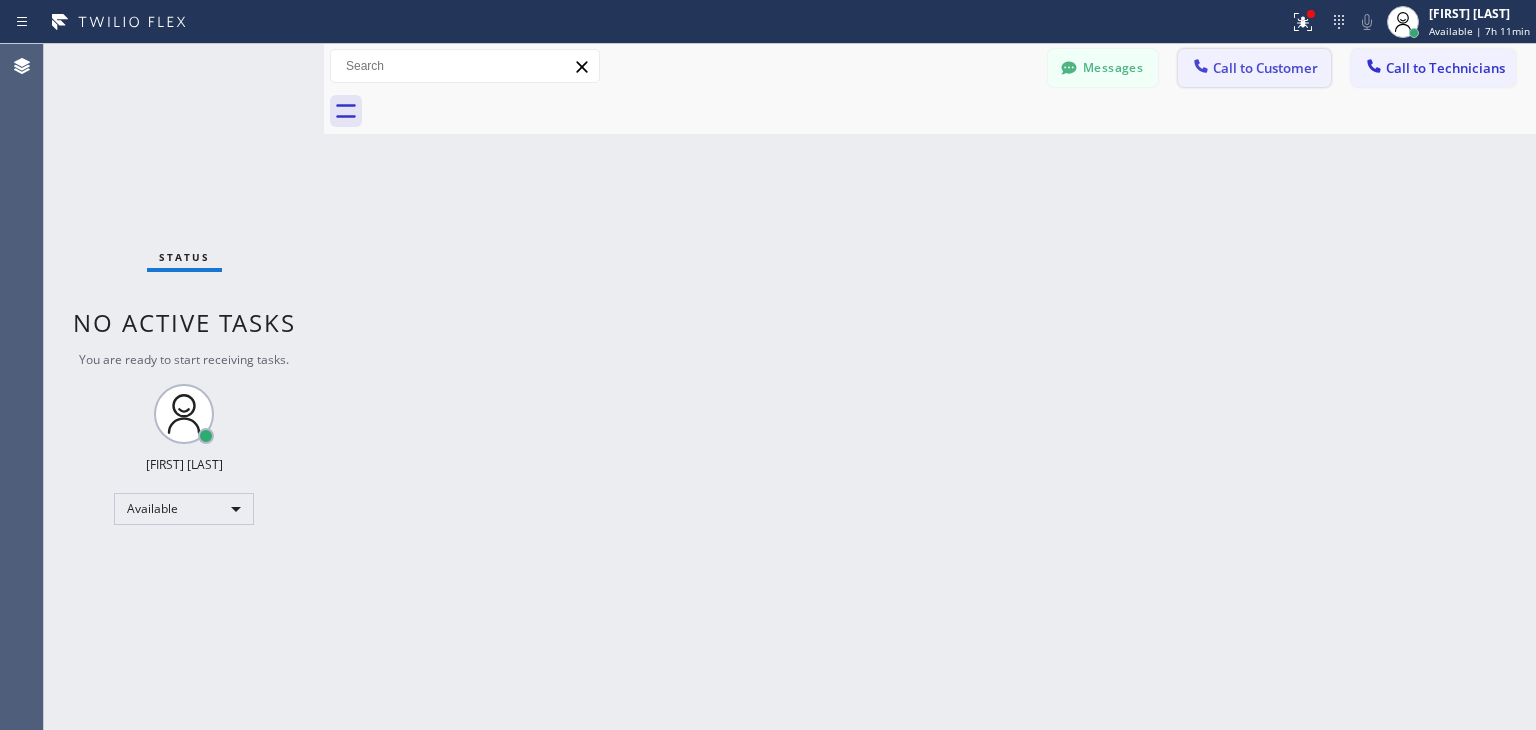 click on "Call to Customer" at bounding box center (1265, 68) 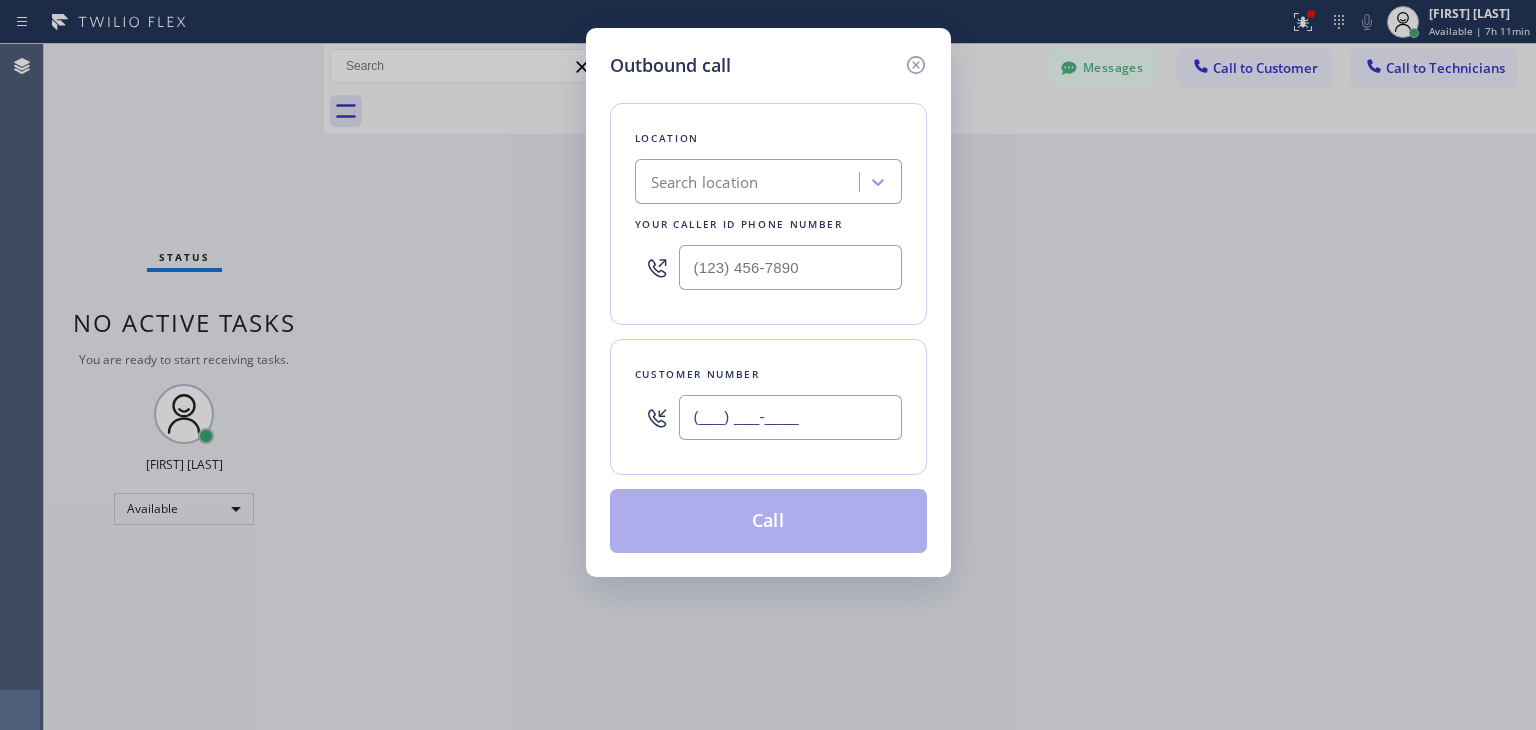 paste on "([PHONE])" 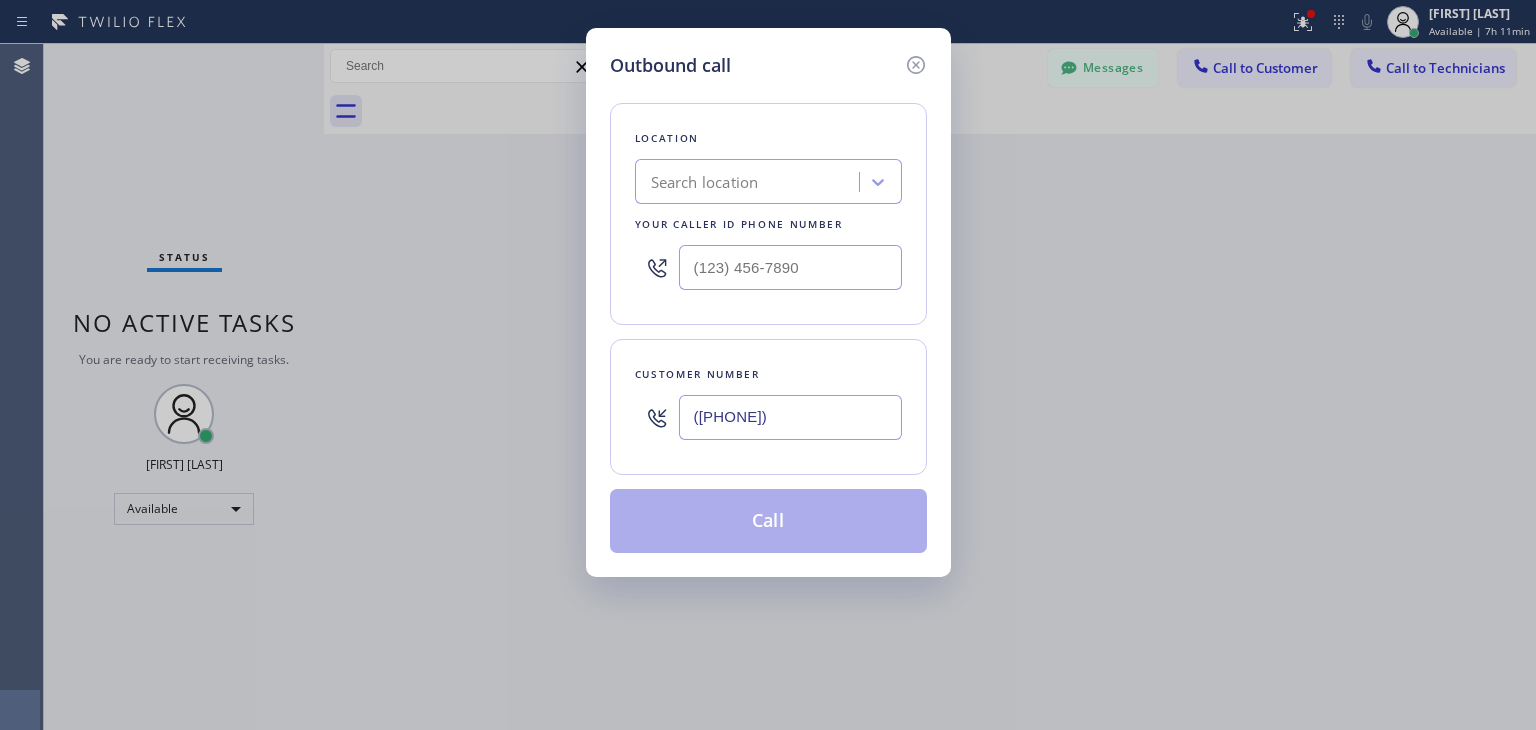 click on "([PHONE])" at bounding box center [790, 417] 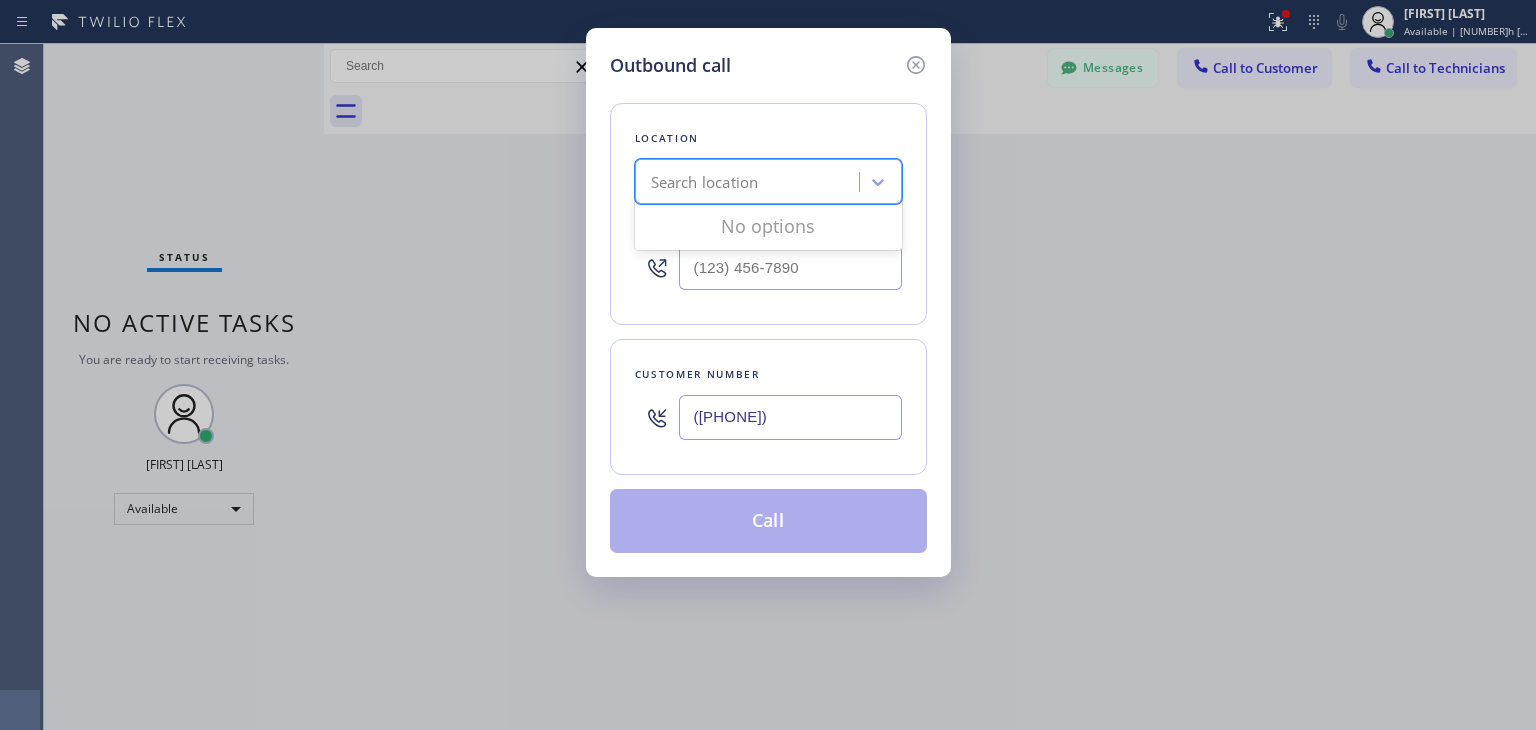 click on "Search location" at bounding box center (750, 182) 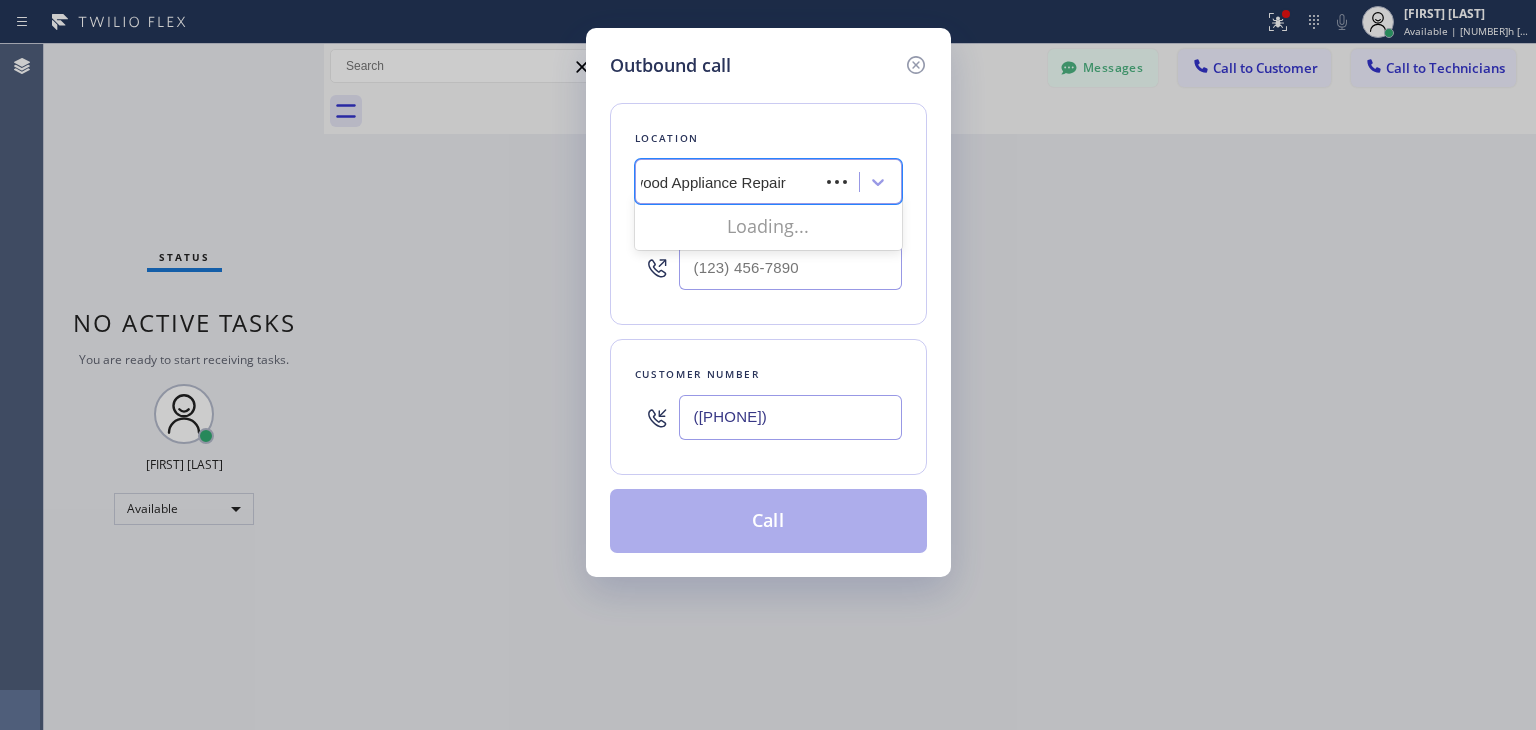 scroll, scrollTop: 0, scrollLeft: 25, axis: horizontal 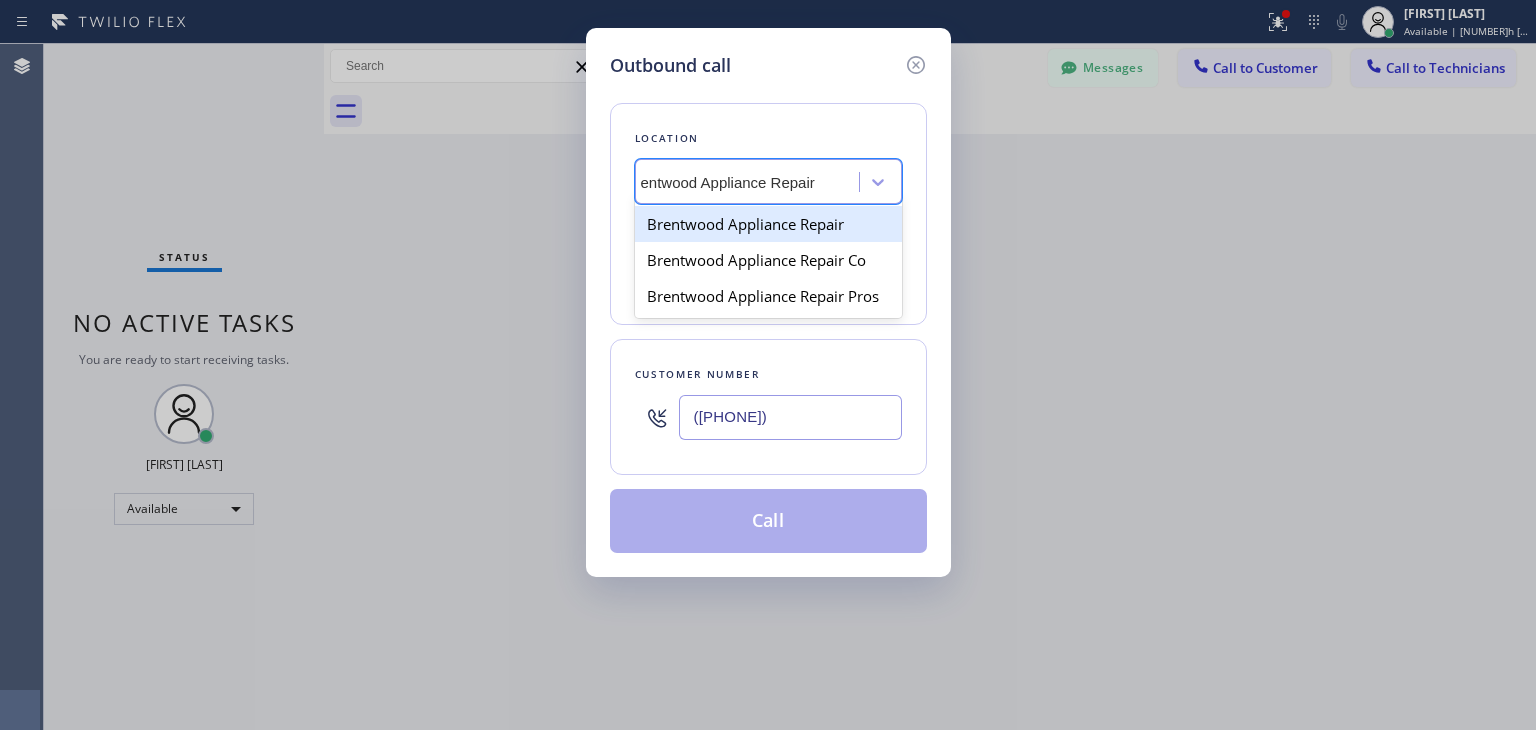 click on "Brentwood Appliance Repair" at bounding box center [768, 224] 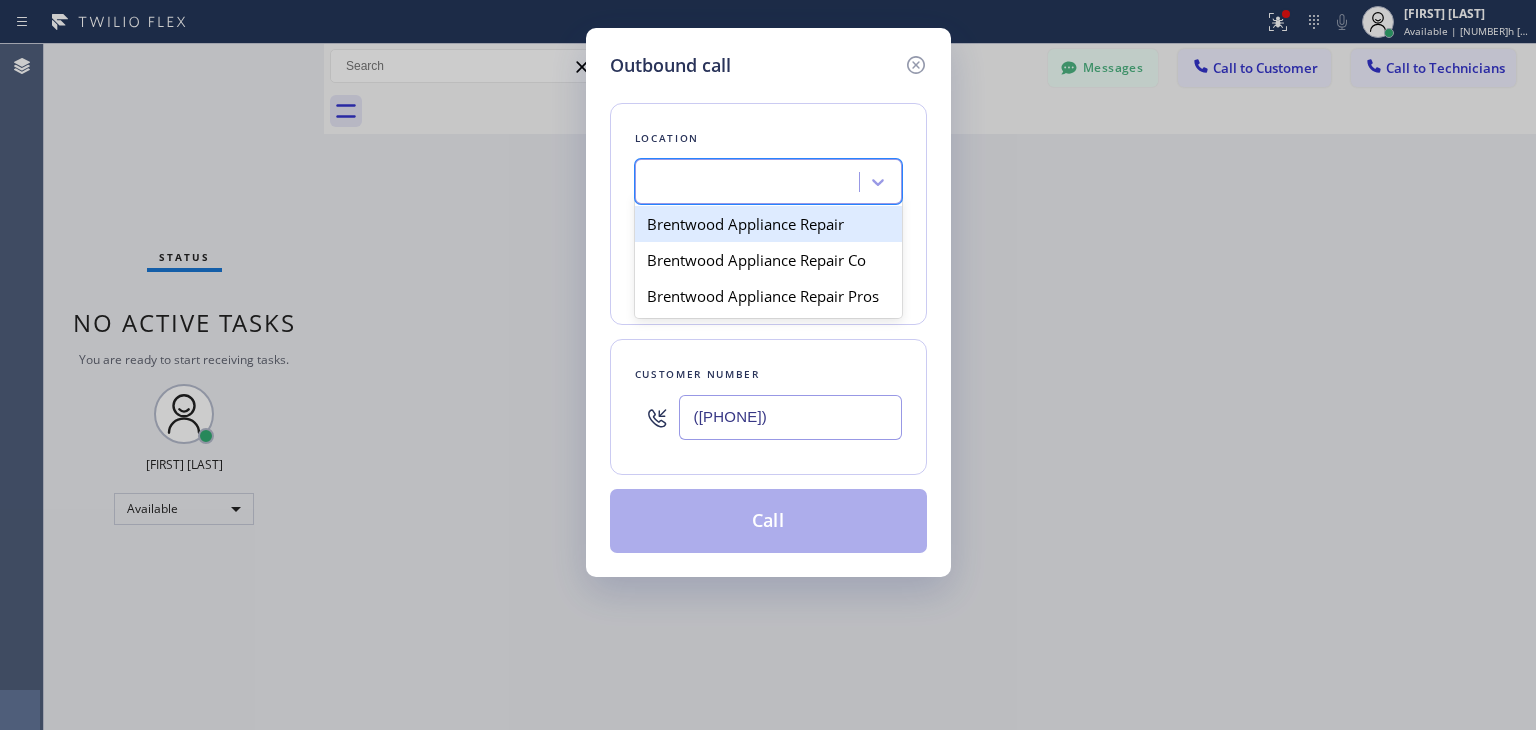 scroll, scrollTop: 0, scrollLeft: 0, axis: both 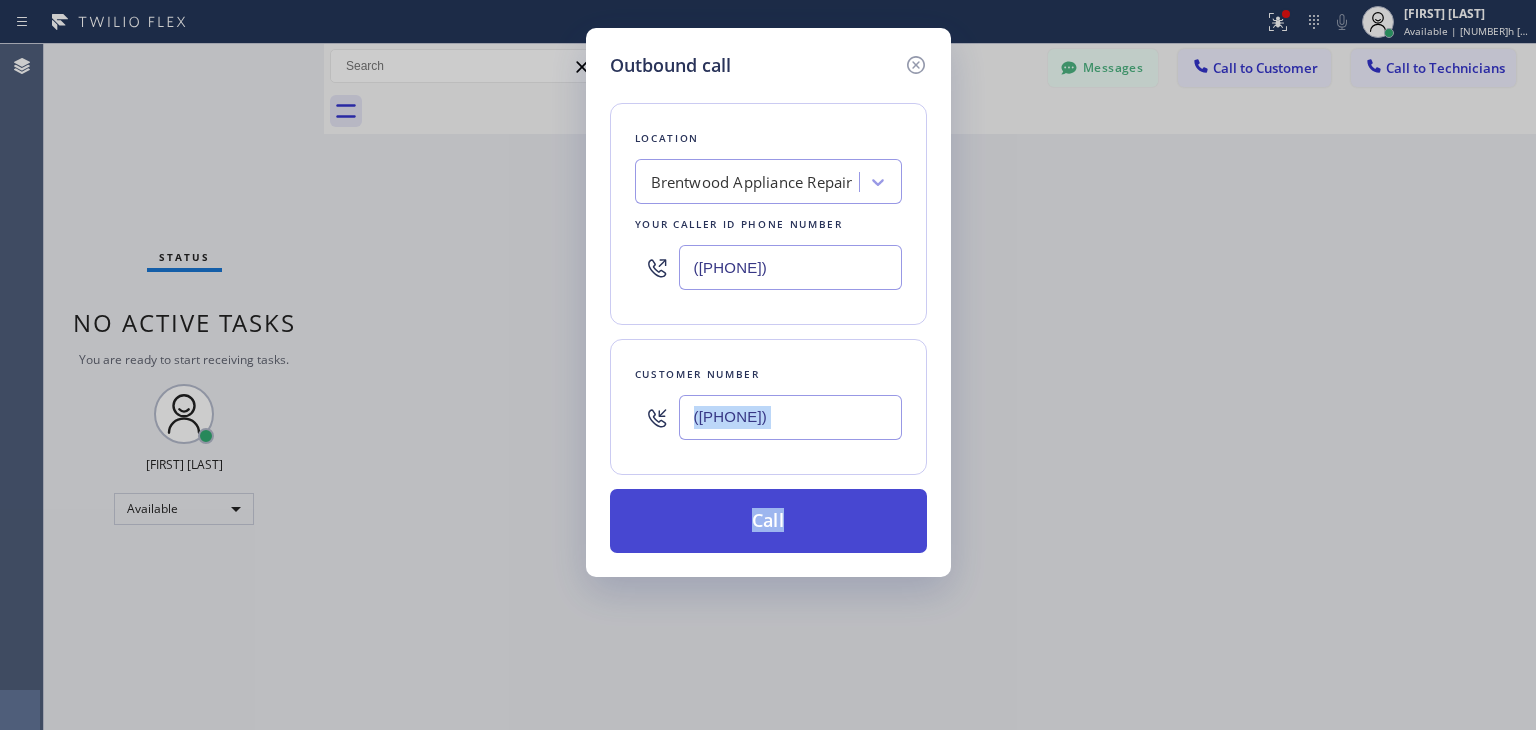 drag, startPoint x: 814, startPoint y: 457, endPoint x: 814, endPoint y: 521, distance: 64 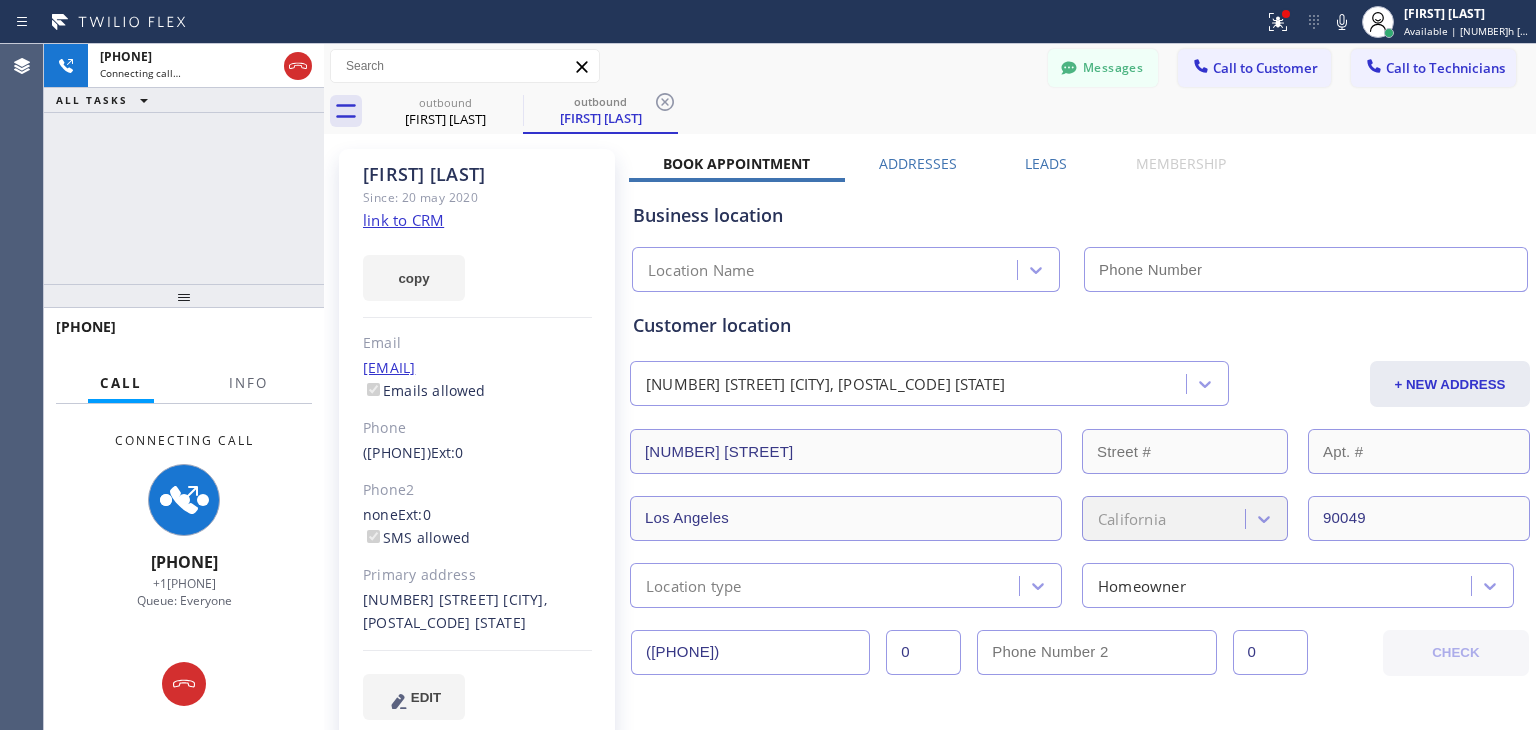 type on "([PHONE])" 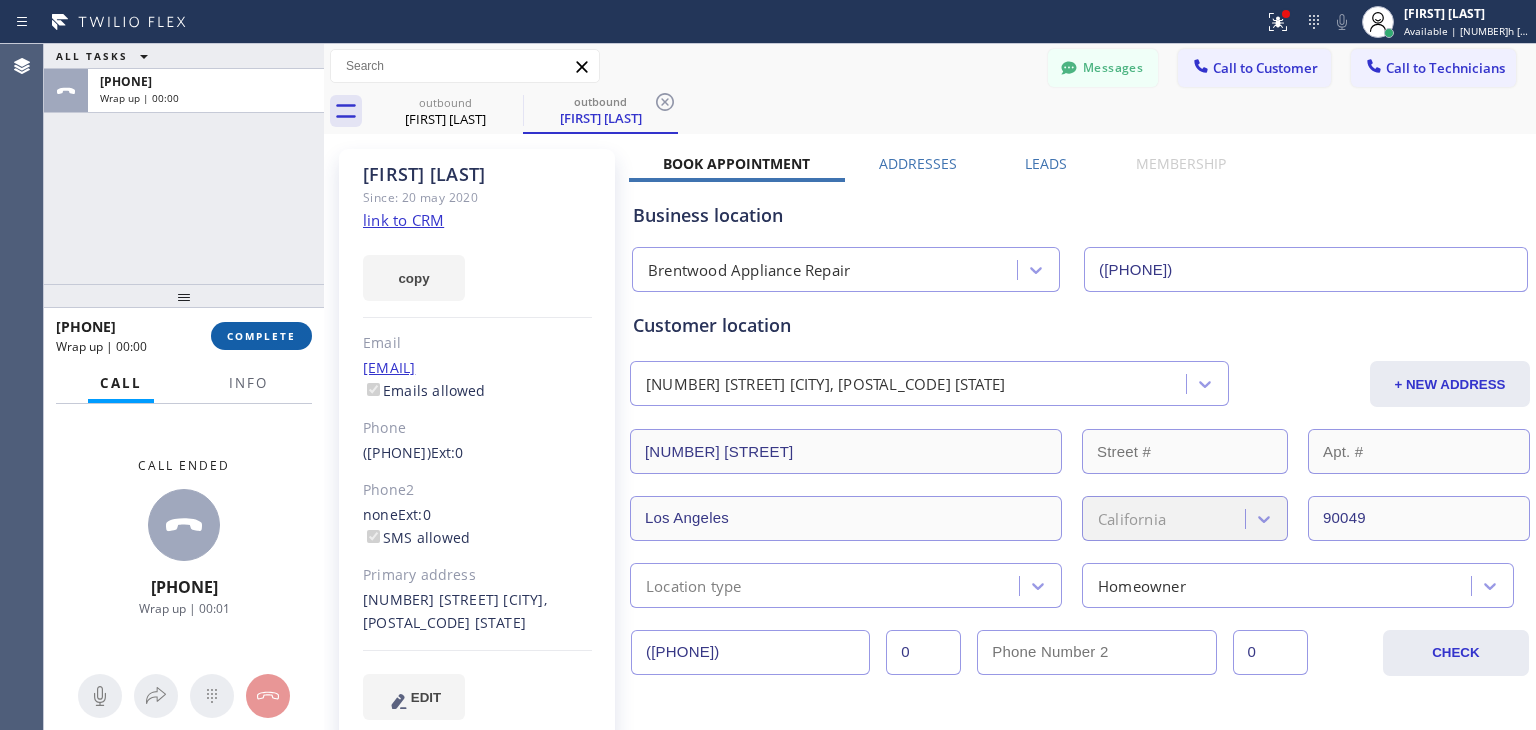 drag, startPoint x: 282, startPoint y: 353, endPoint x: 292, endPoint y: 328, distance: 26.925823 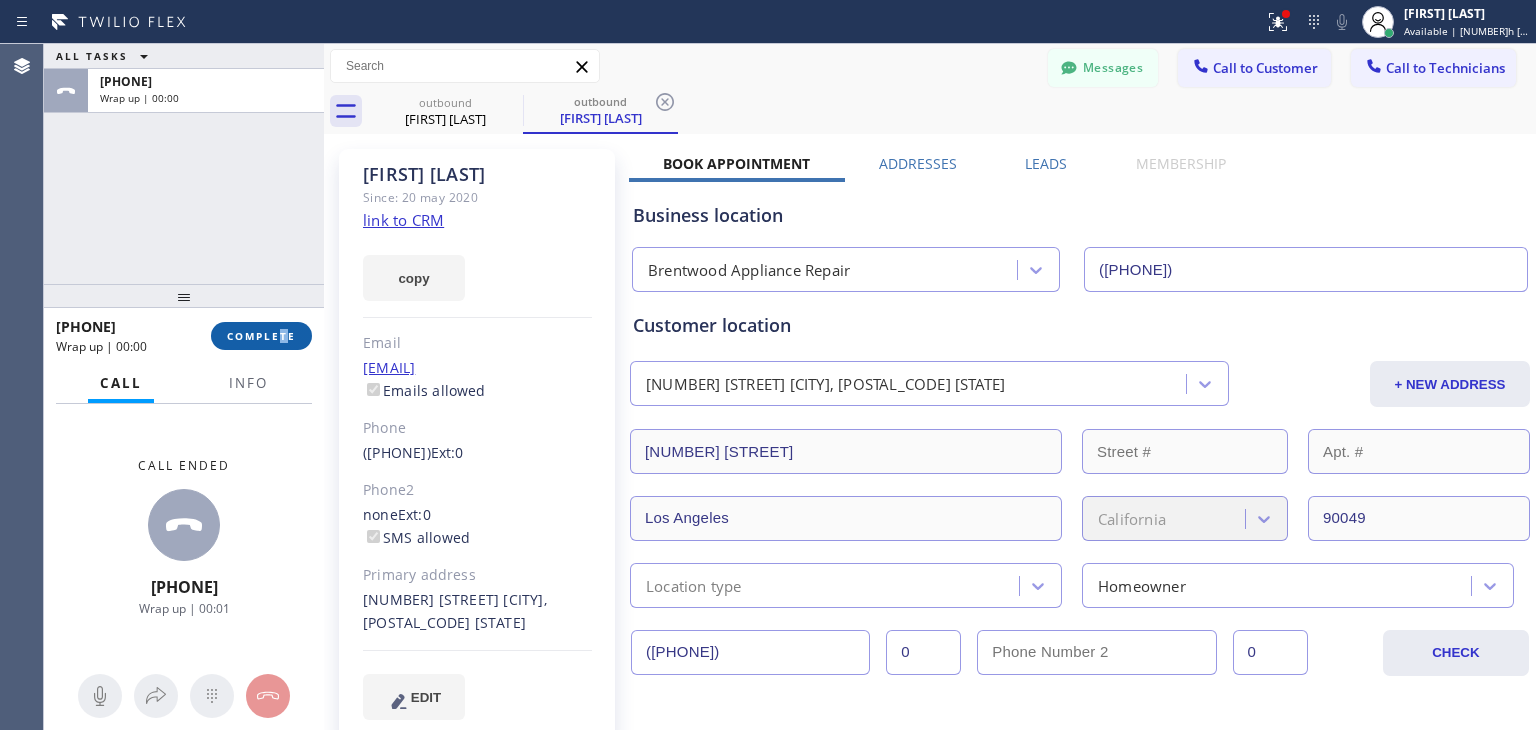 click on "COMPLETE" at bounding box center [261, 336] 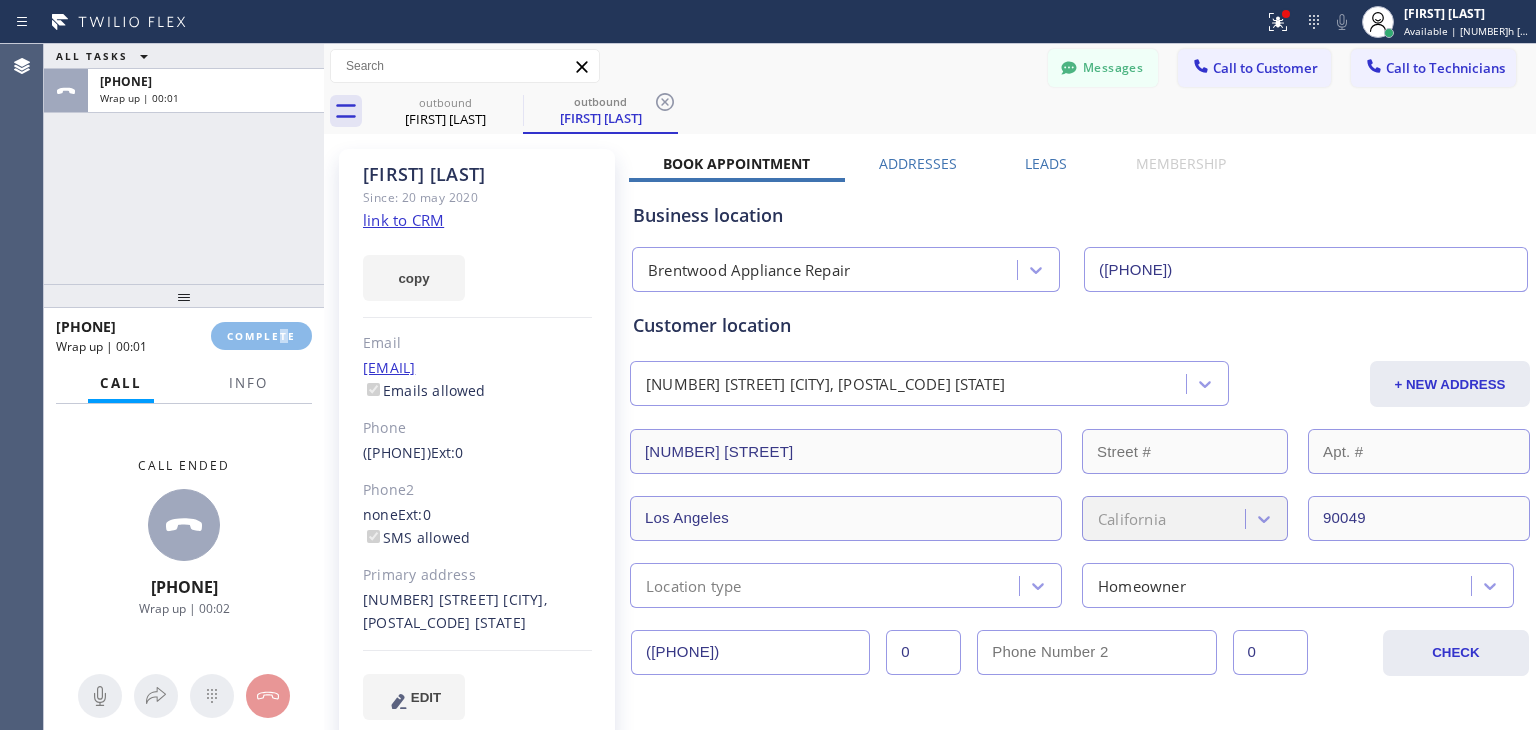 click on "ALL TASKS ALL TASKS ACTIVE TASKS TASKS IN WRAP UP [PHONE] Wrap up | 00:01 [PHONE] Wrap up | 00:01 COMPLETE Call Info Call ended [PHONE] Wrap up | 00:02 Context Queue: Everyone Priority: 0 Customer Name: [FIRST] [LAST] Phone: ([PHONE]) Address: Business location Name: Brentwood Appliance Repair Address: [NUMBER] [STREET] [CITY], [ZIPCODE] [STATE] Phone: ([PHONE]) Call From City: State: Zipcode: Outbound call Location Brentwood Appliance Repair Your caller id phone number ([PHONE]) Customer number ([PHONE]) Call Transfer Back to Dashboard Change Sender ID Customers Technicians BS Barry Sulicki [DATE] [TIME] Hello, I cancelled this appointment Thursday night after the first reschedule RU Richard Ubiera [DATE] [TIME] Hello, Richard, I'm texting you from appliance repair about your today's appointment, we are super sorry but it turned out that our technician got some emergency and can't come today. May we please reschedule it for tomorrow? would 1-4 work? We are sorry for inconveniences again" at bounding box center [790, 387] 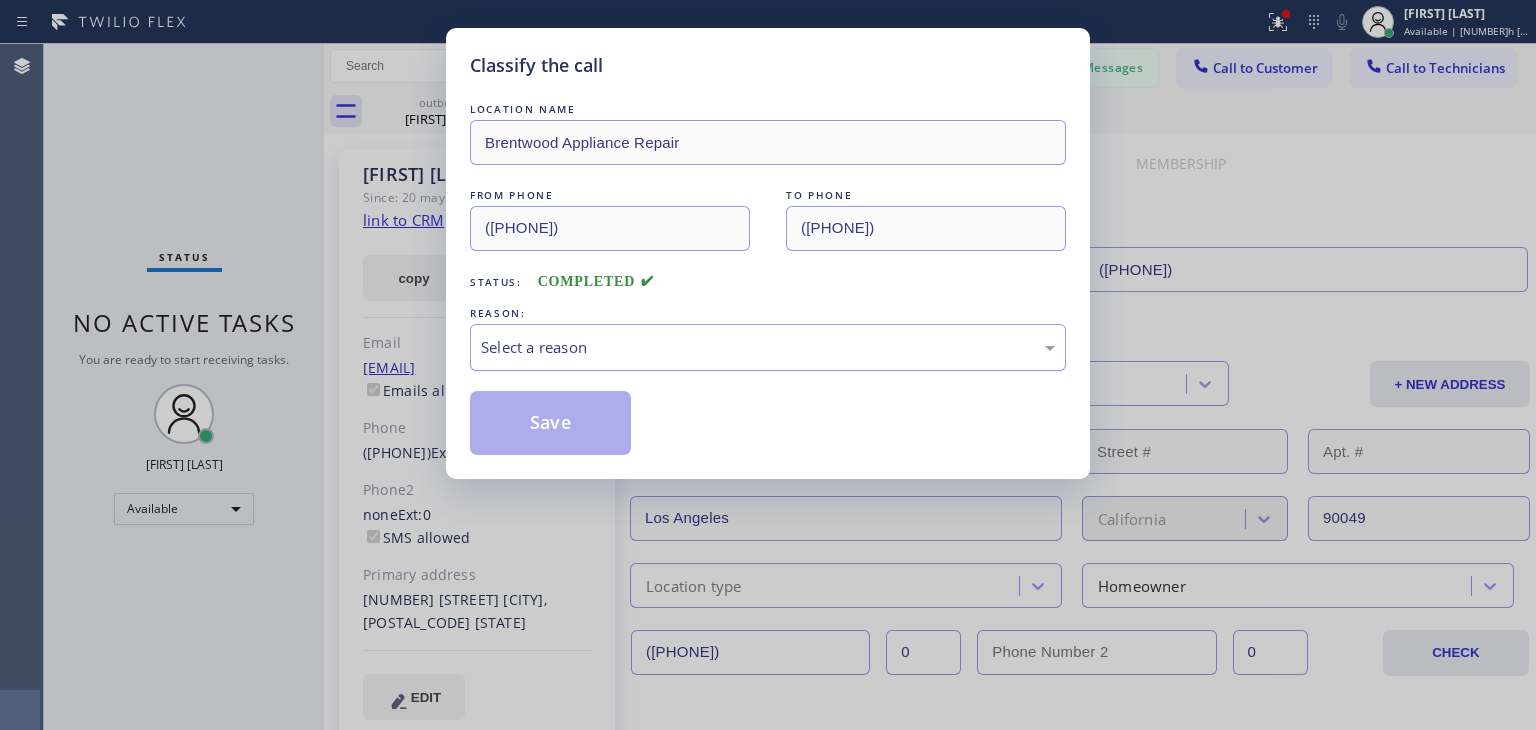 drag, startPoint x: 598, startPoint y: 375, endPoint x: 656, endPoint y: 337, distance: 69.339745 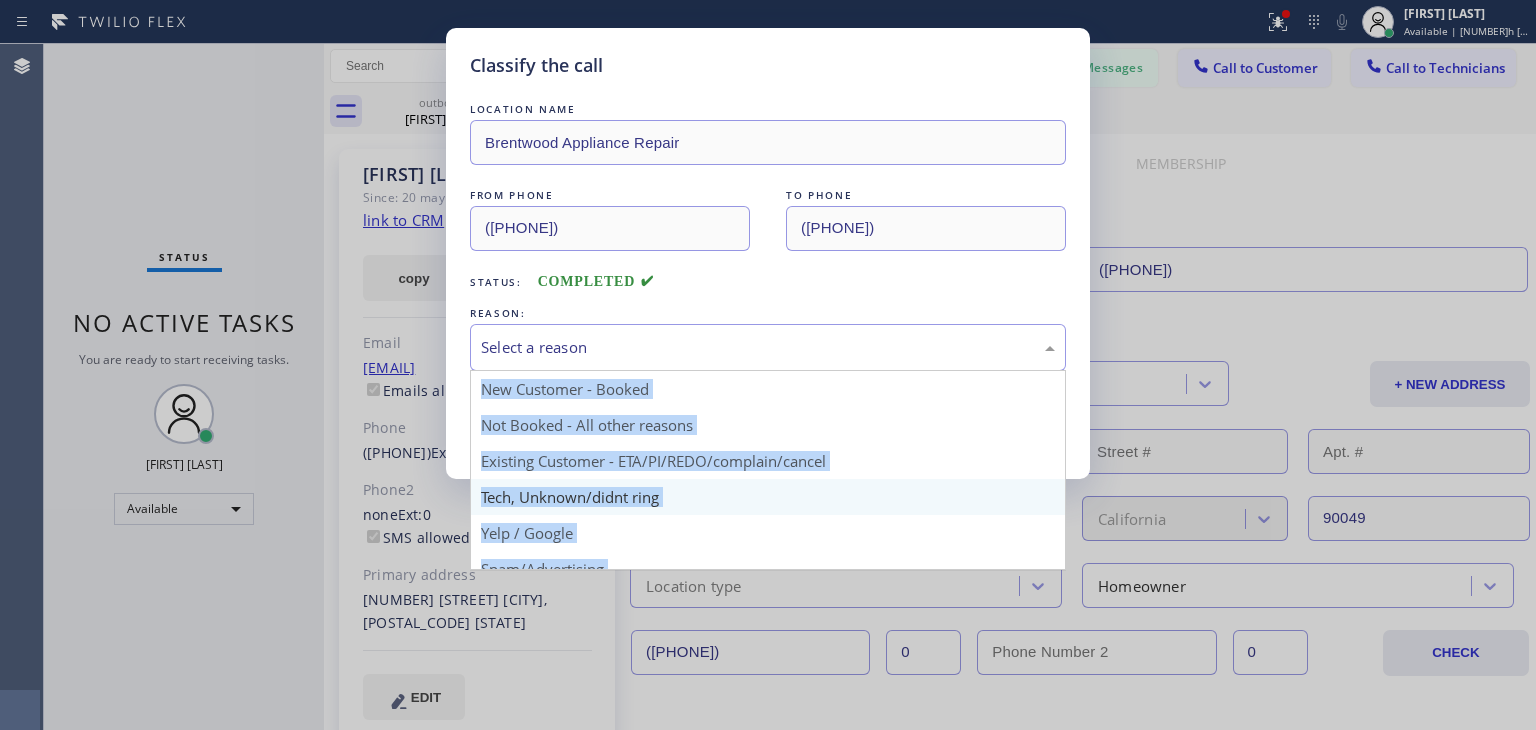 drag, startPoint x: 656, startPoint y: 337, endPoint x: 687, endPoint y: 489, distance: 155.12898 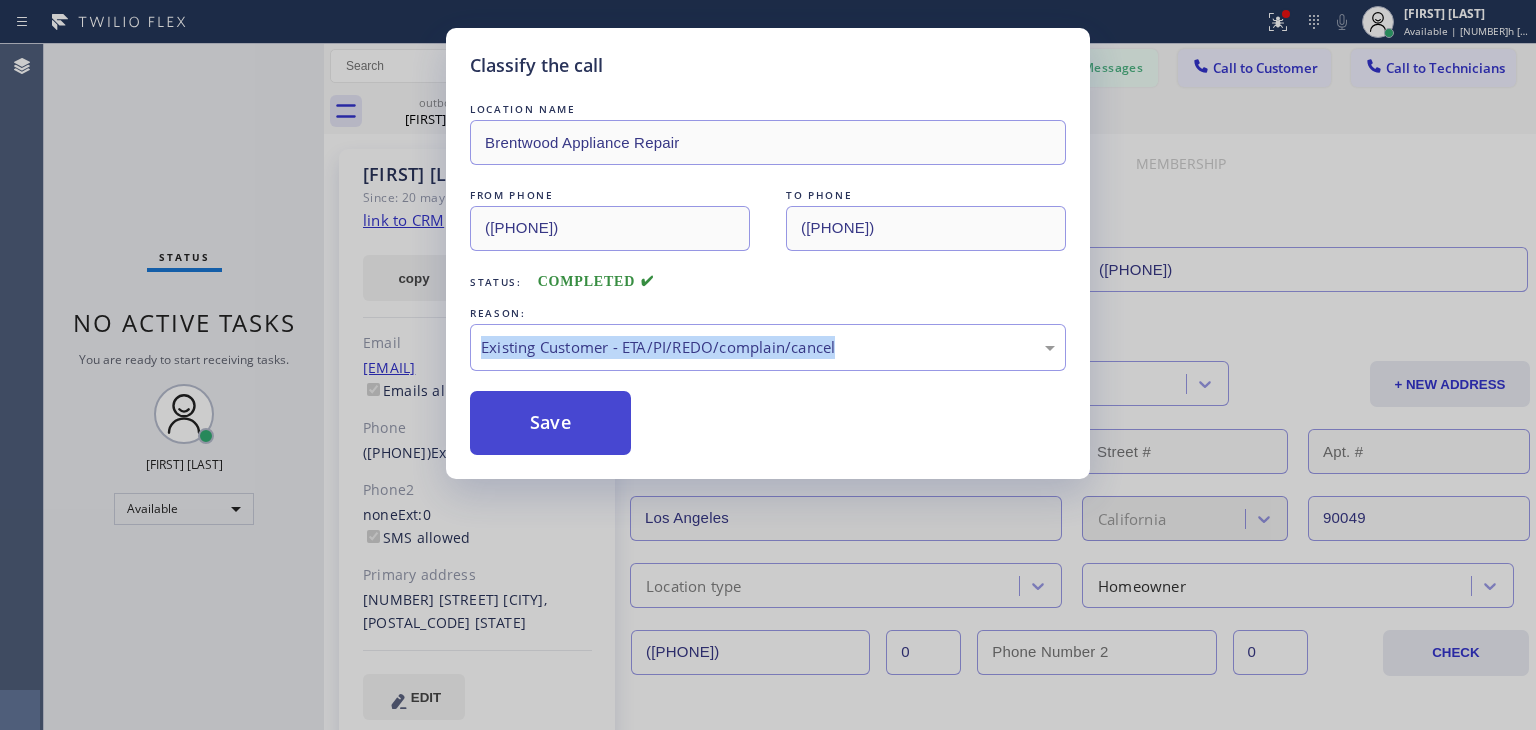 click on "Save" at bounding box center (550, 423) 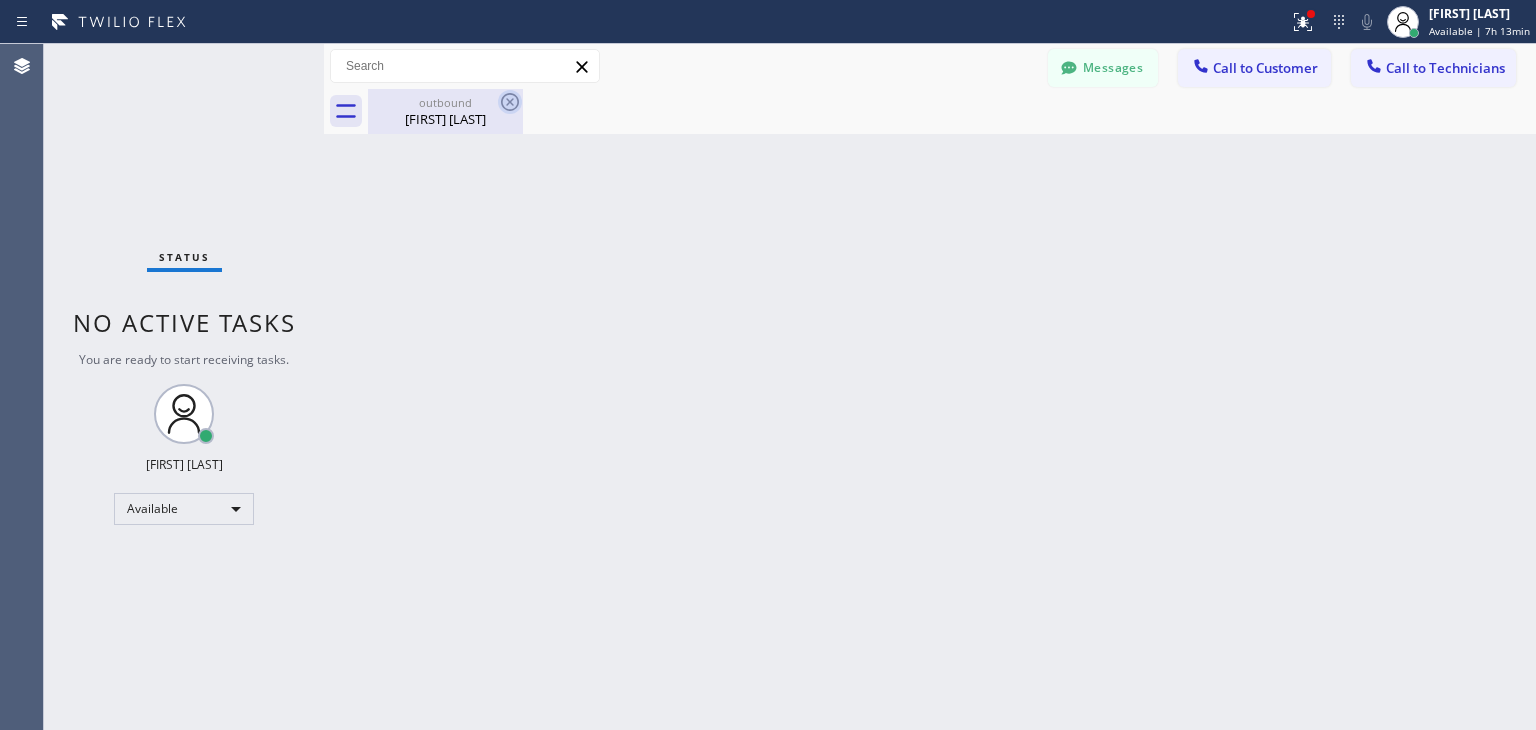click 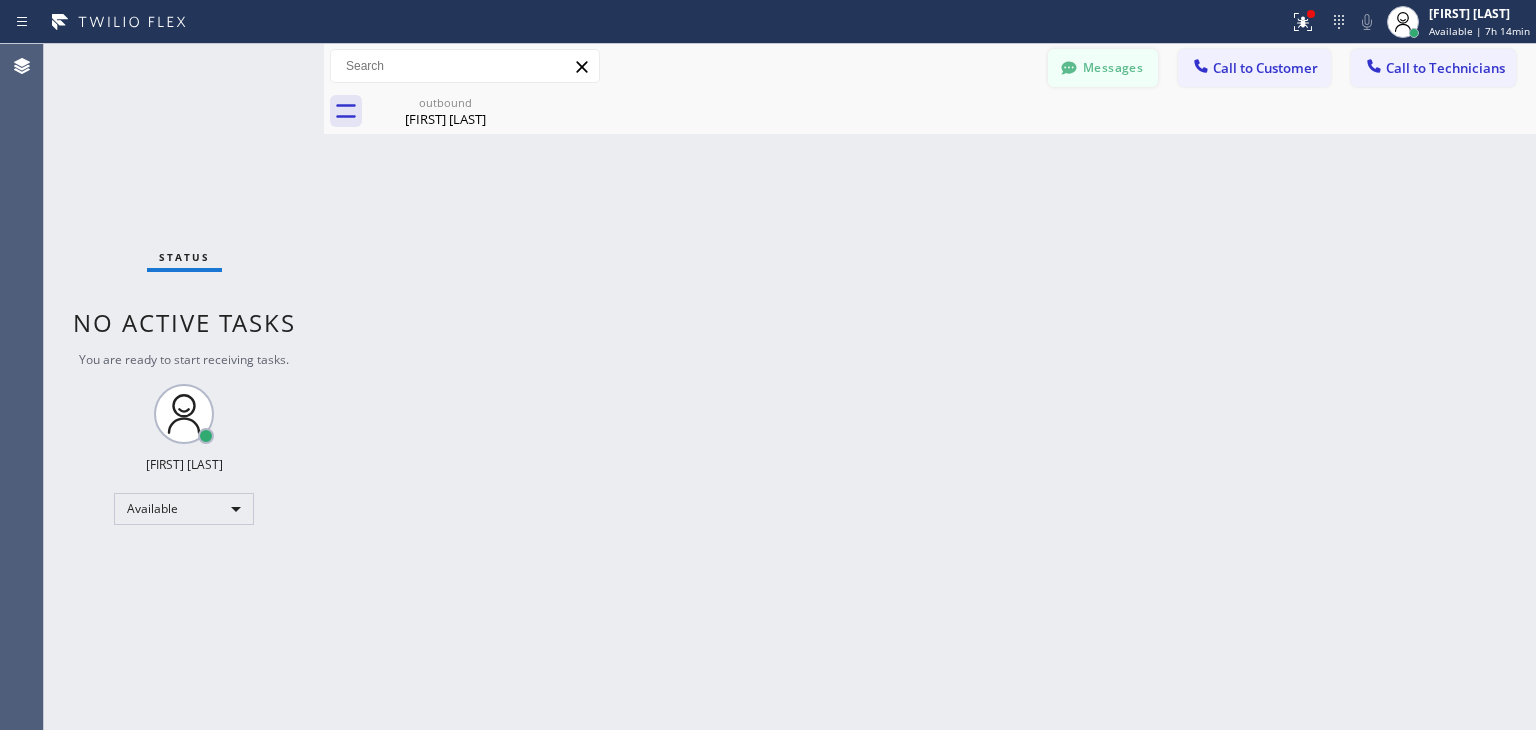 click 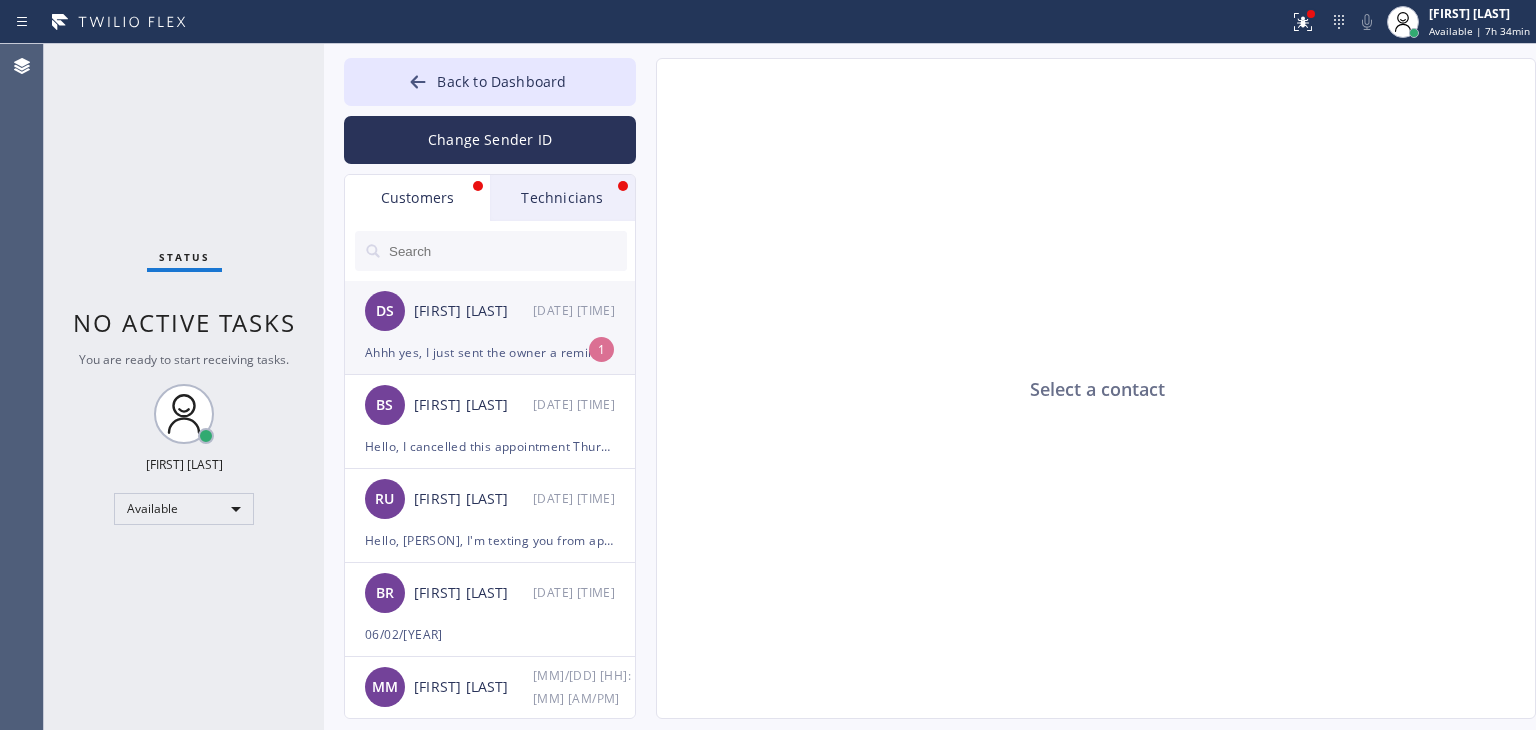 click on "[FIRST] [LAST]" at bounding box center (473, 311) 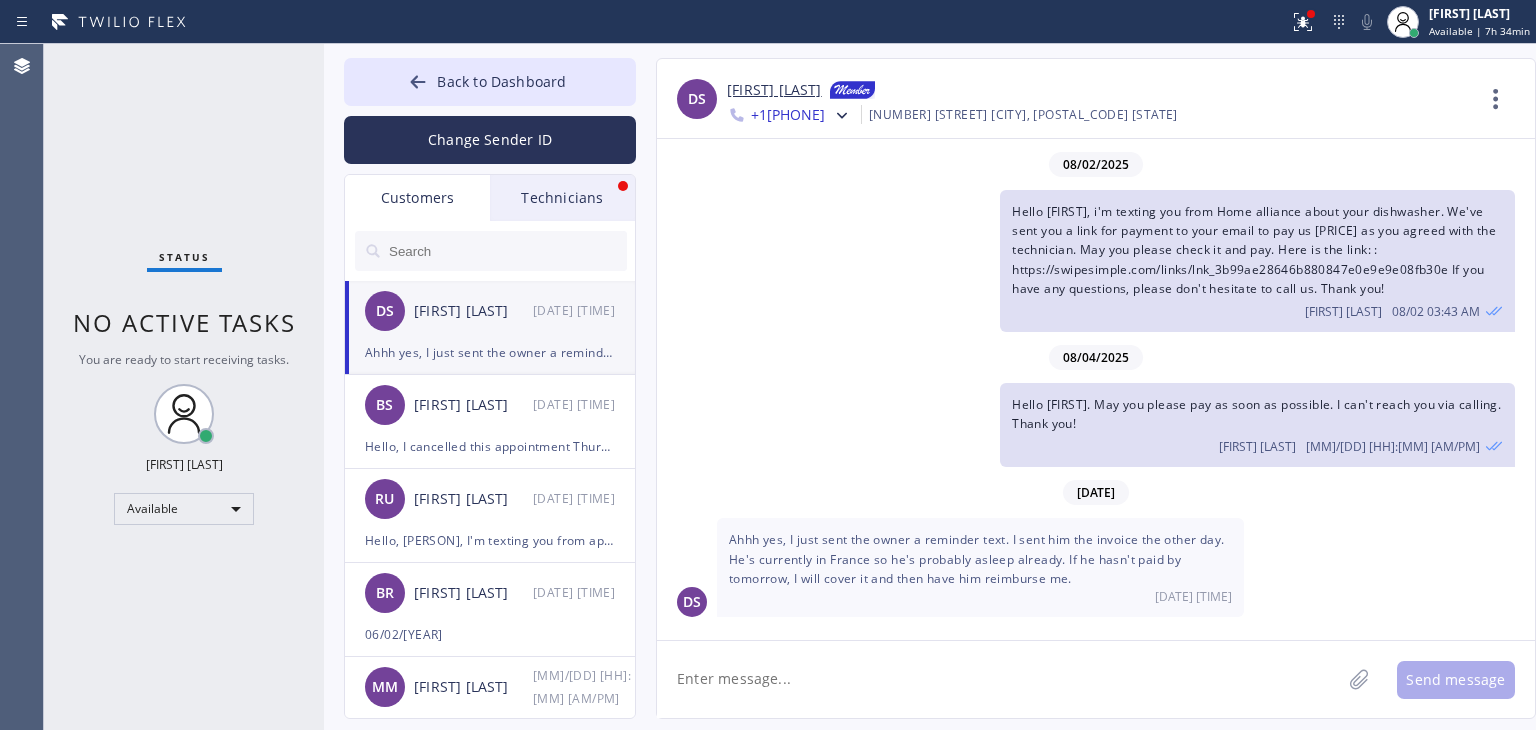 click 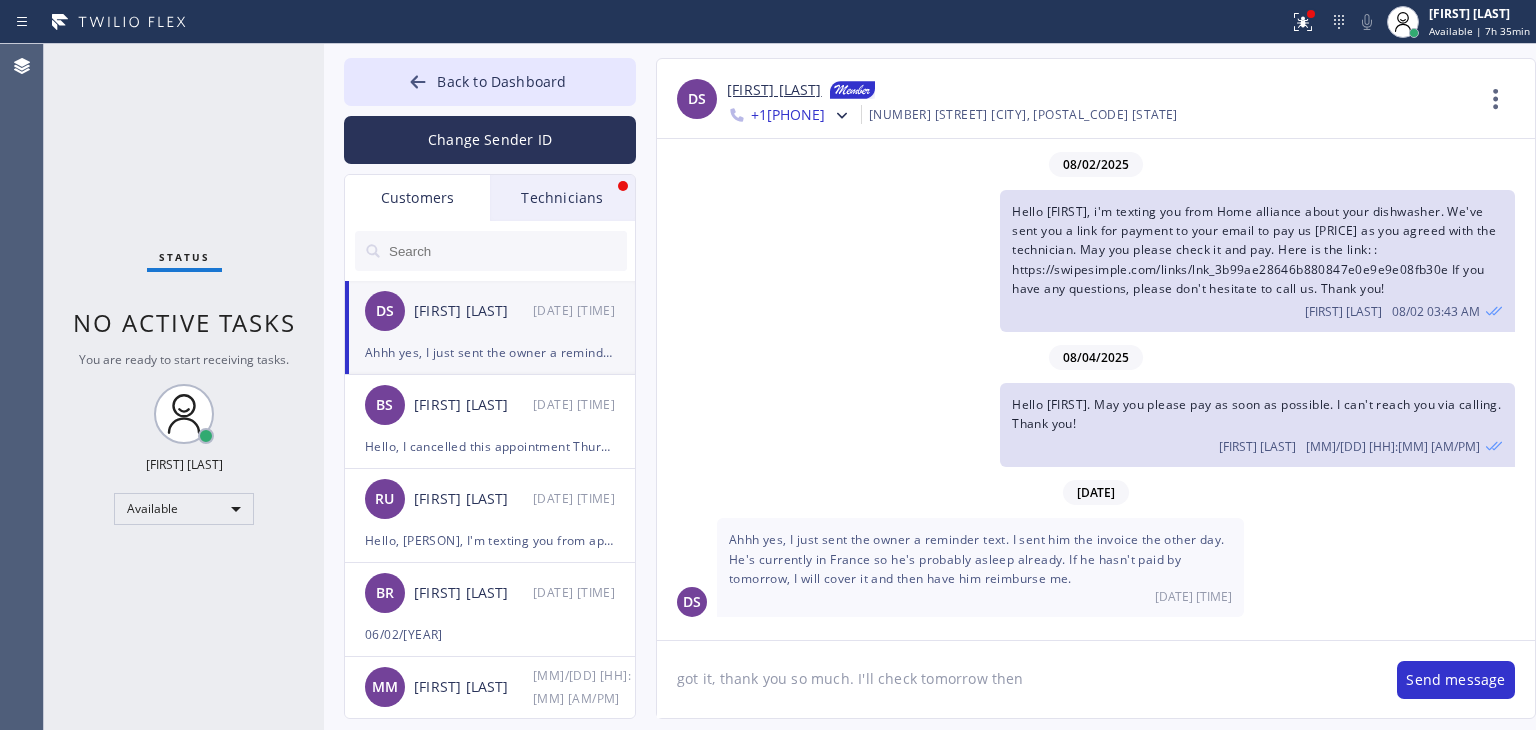 type on "got it, thank you so much. I'll check tomorrow then." 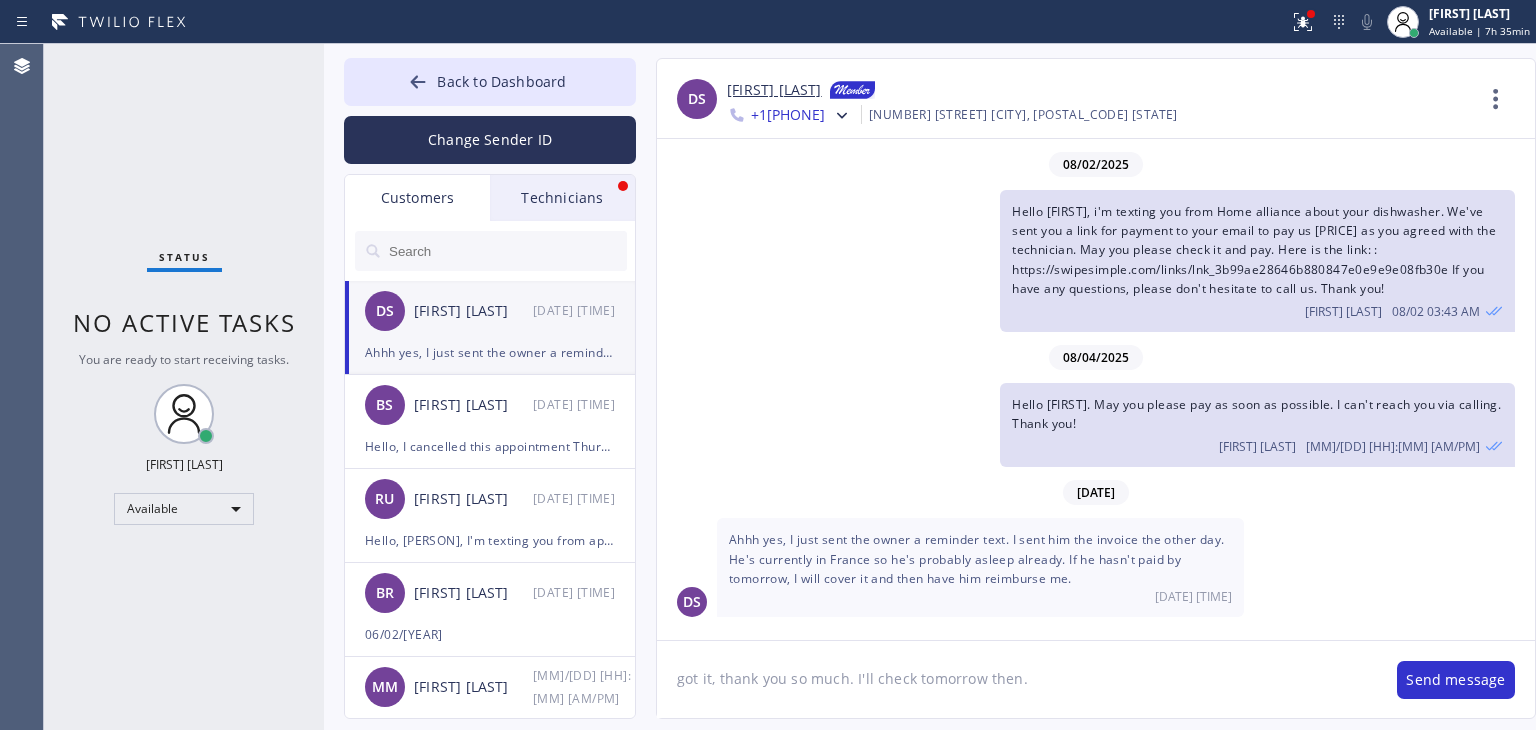 type 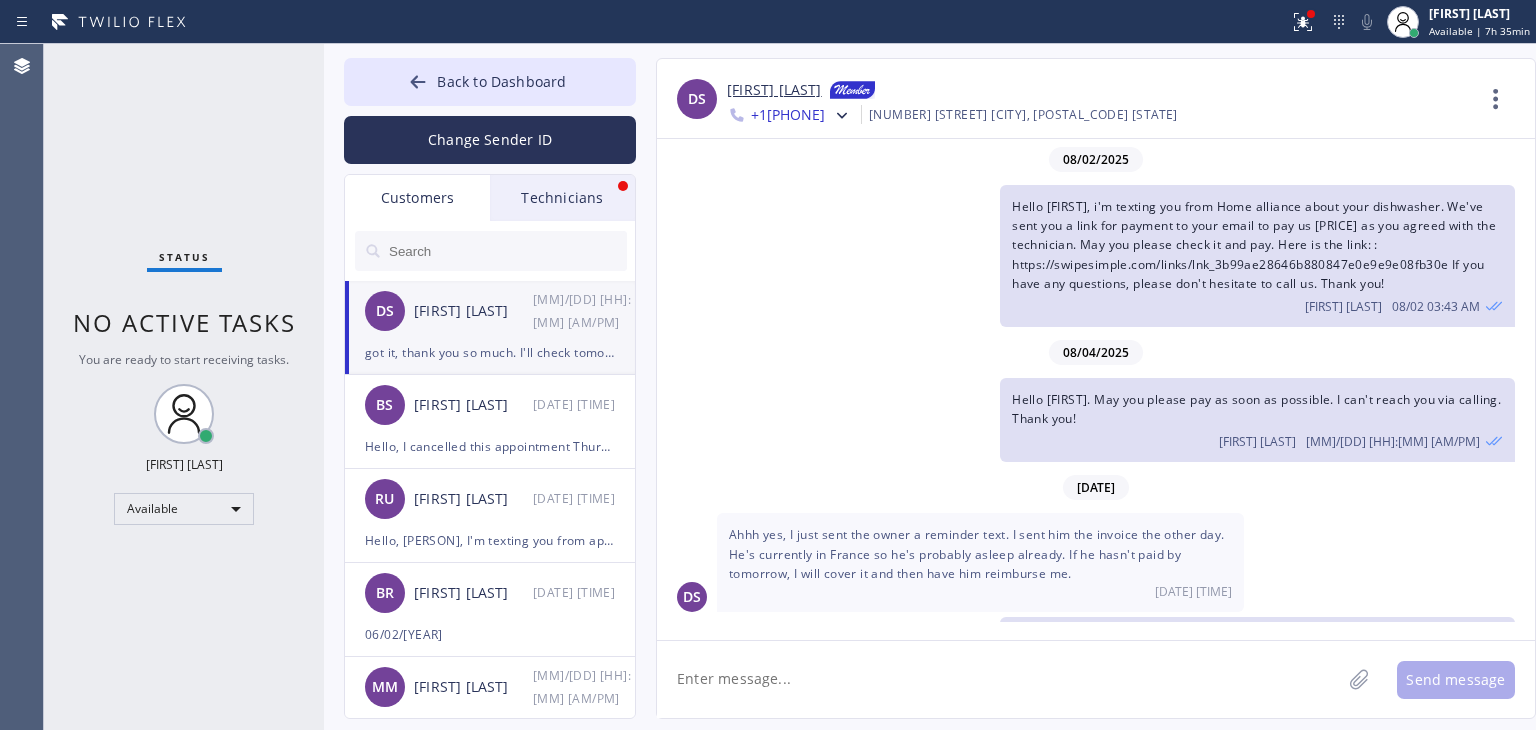 scroll, scrollTop: 58, scrollLeft: 0, axis: vertical 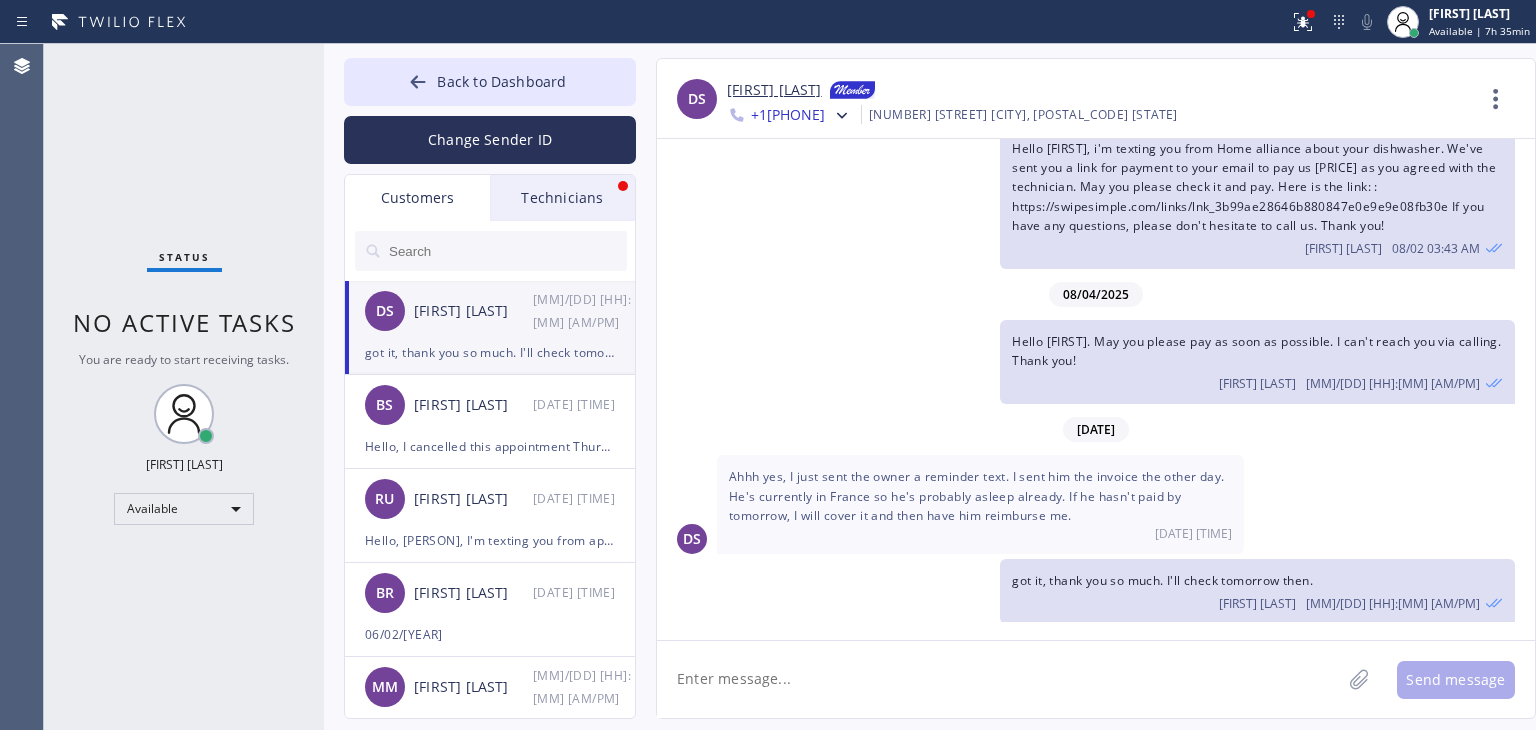 click on "Technicians" at bounding box center [562, 198] 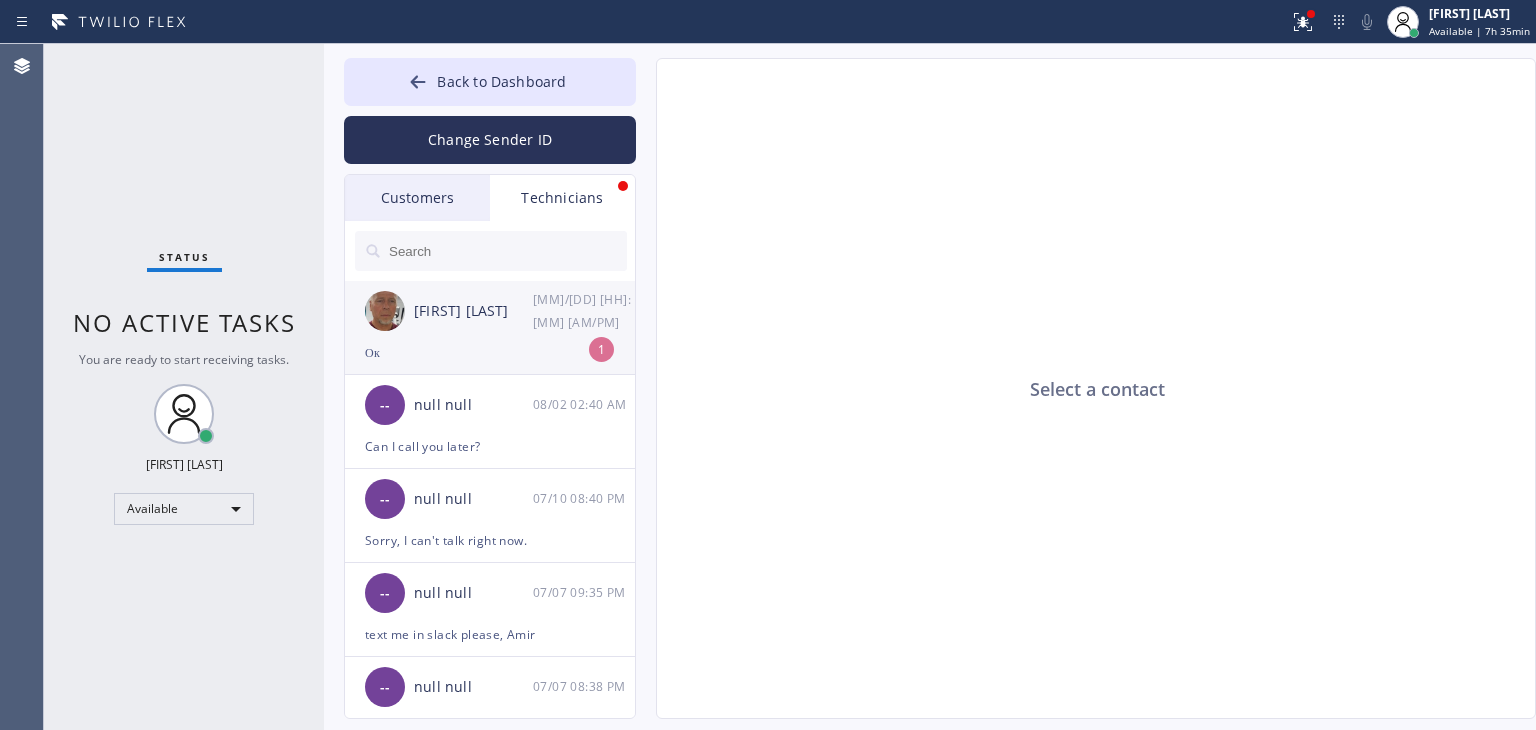 click on "[FIRST] [LAST] [MM]/[DD] [HH]:[MM] [AM/PM]" at bounding box center (491, 311) 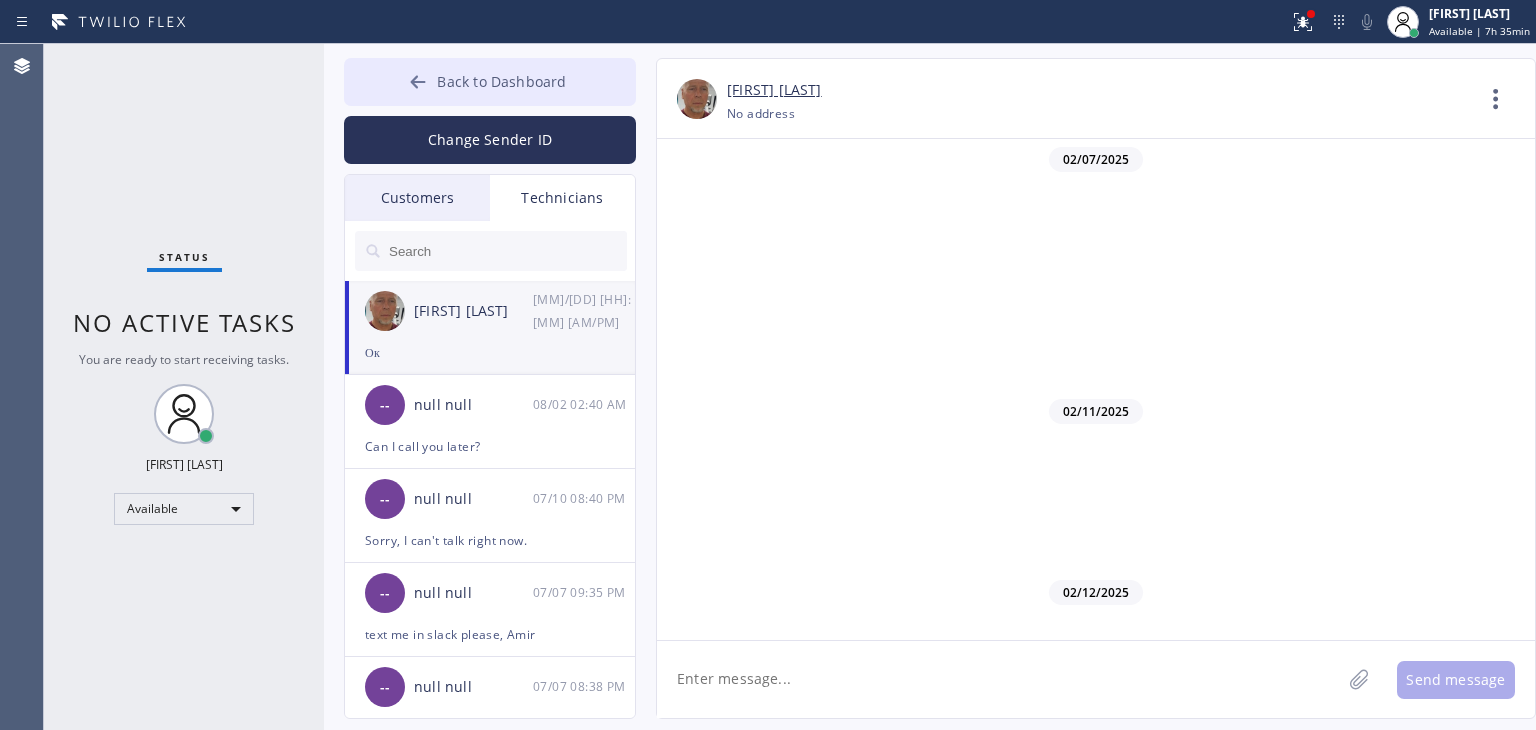 click on "Back to Dashboard" at bounding box center [501, 81] 